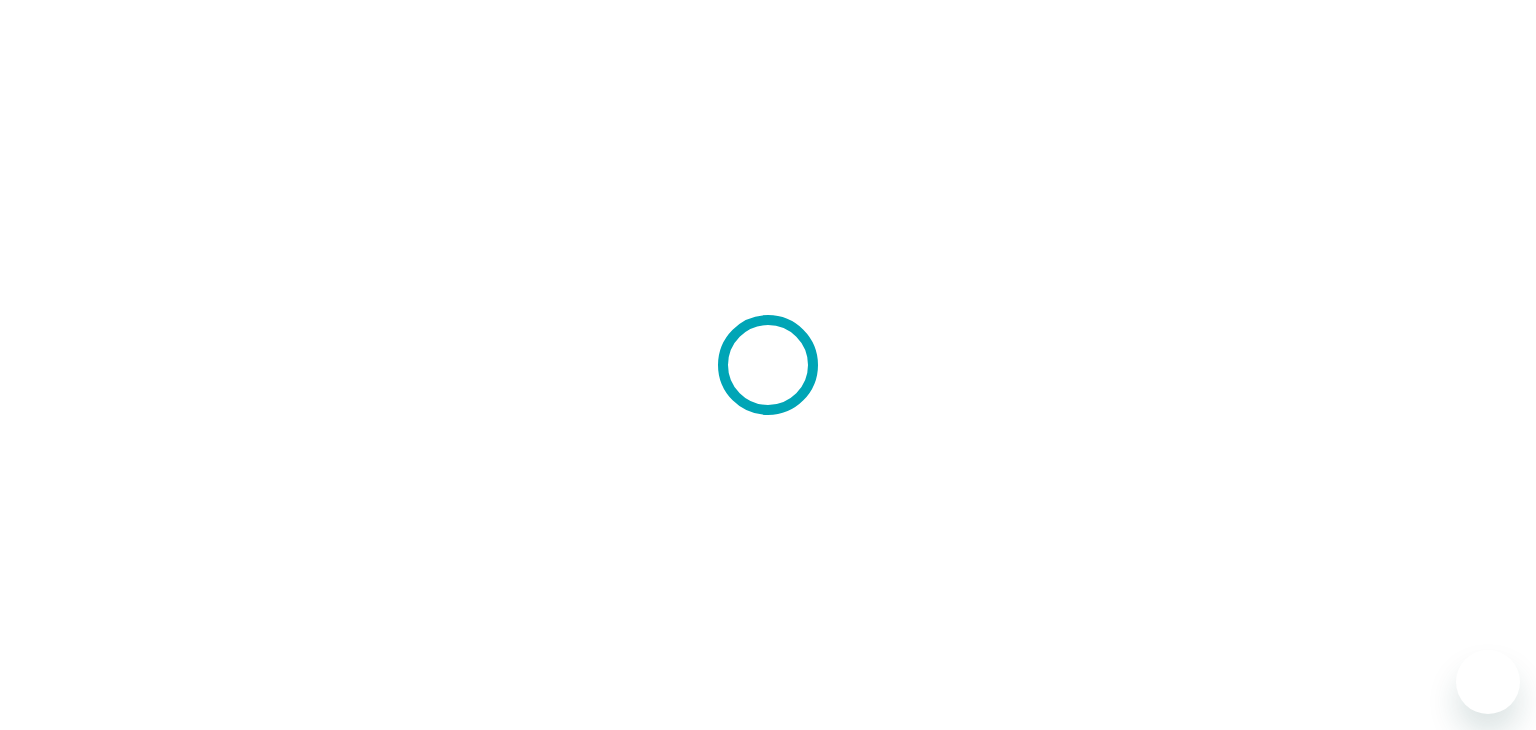 scroll, scrollTop: 0, scrollLeft: 0, axis: both 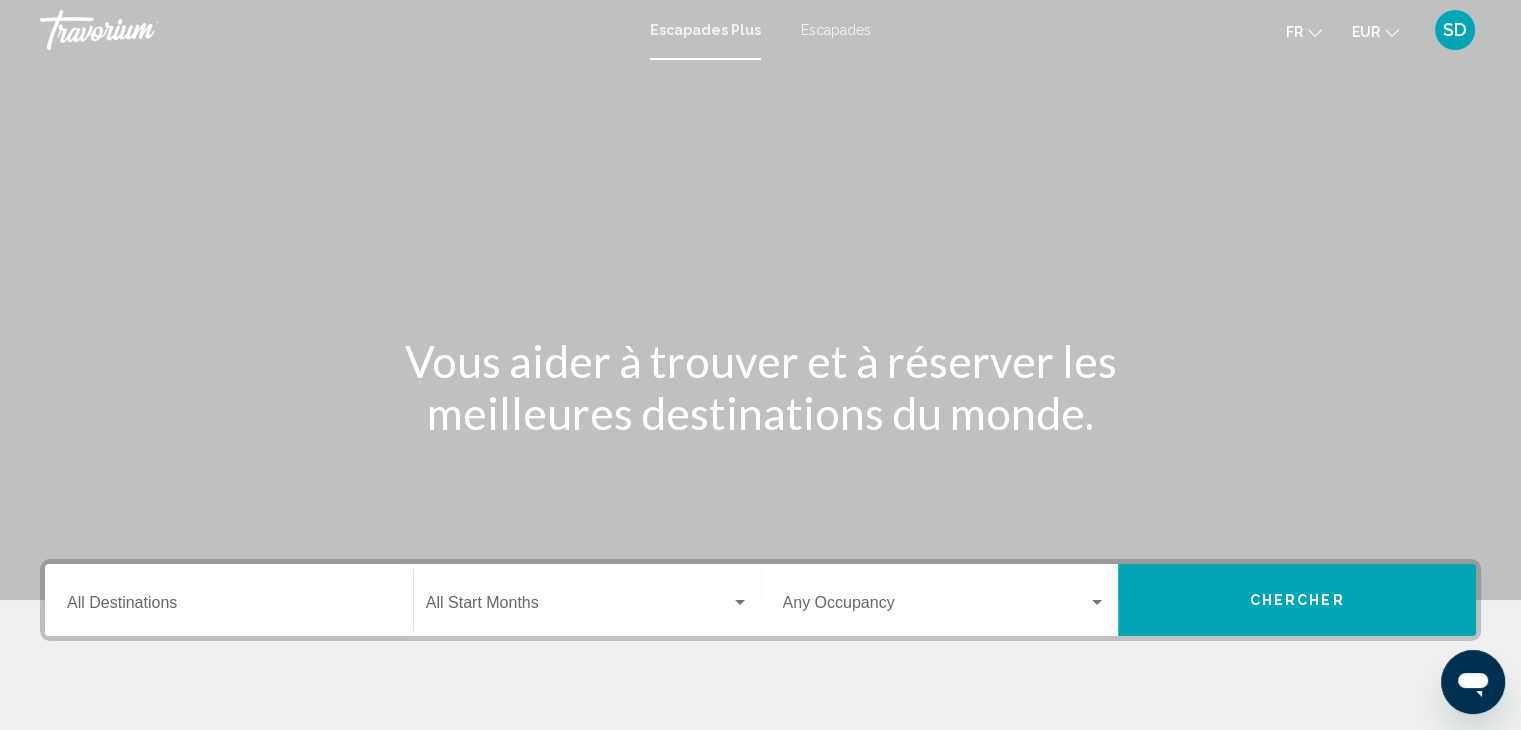click on "Escapades" at bounding box center [836, 30] 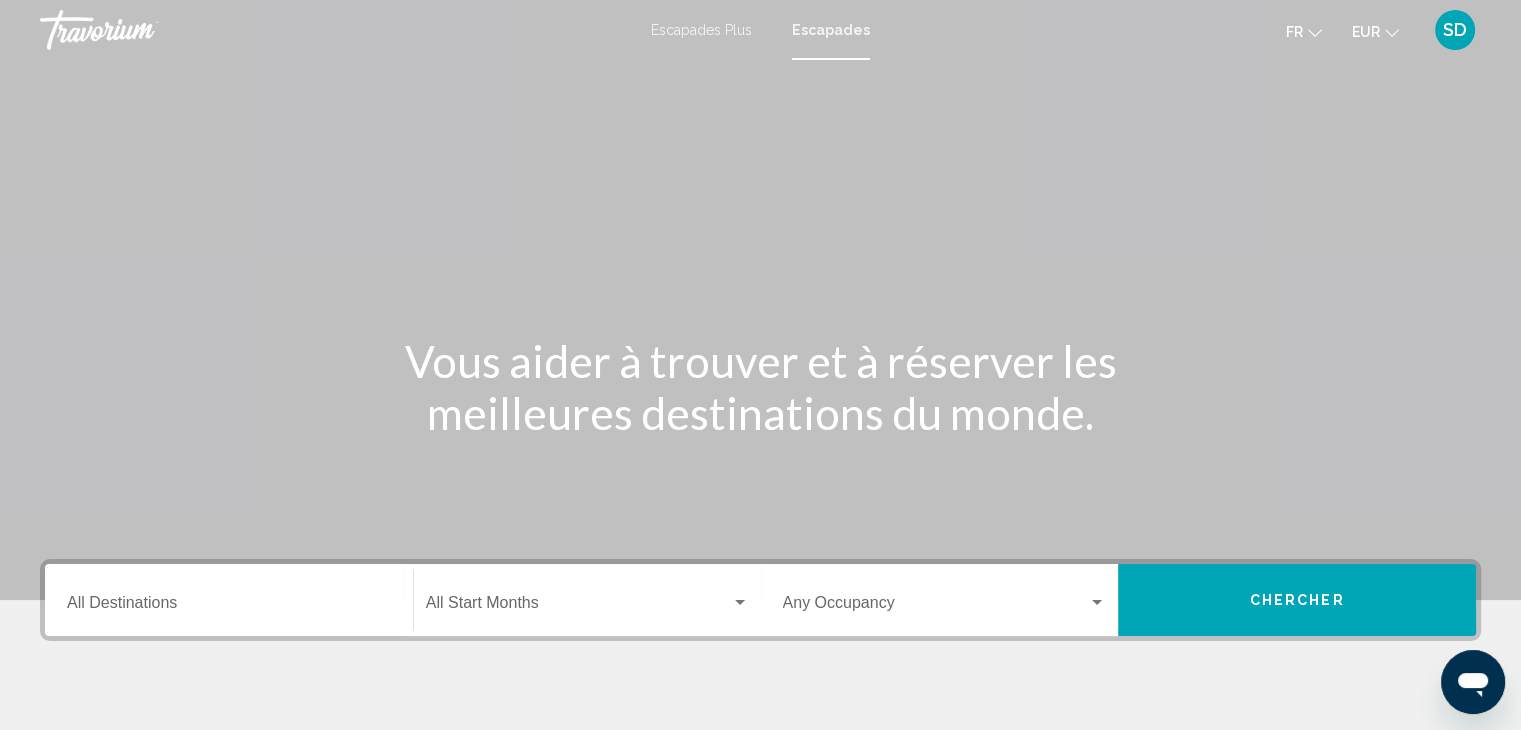 click on "Destination All Destinations" at bounding box center (229, 607) 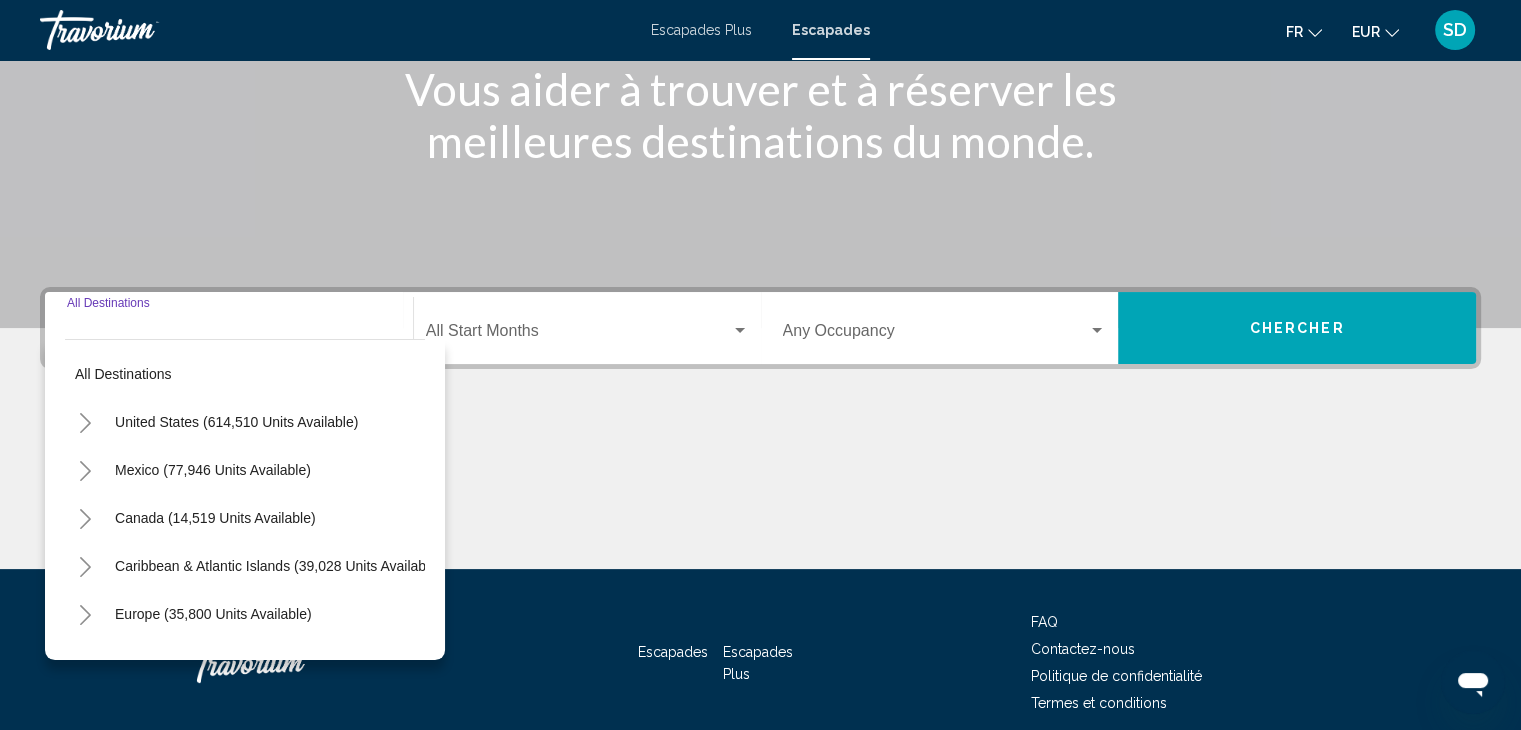 scroll, scrollTop: 356, scrollLeft: 0, axis: vertical 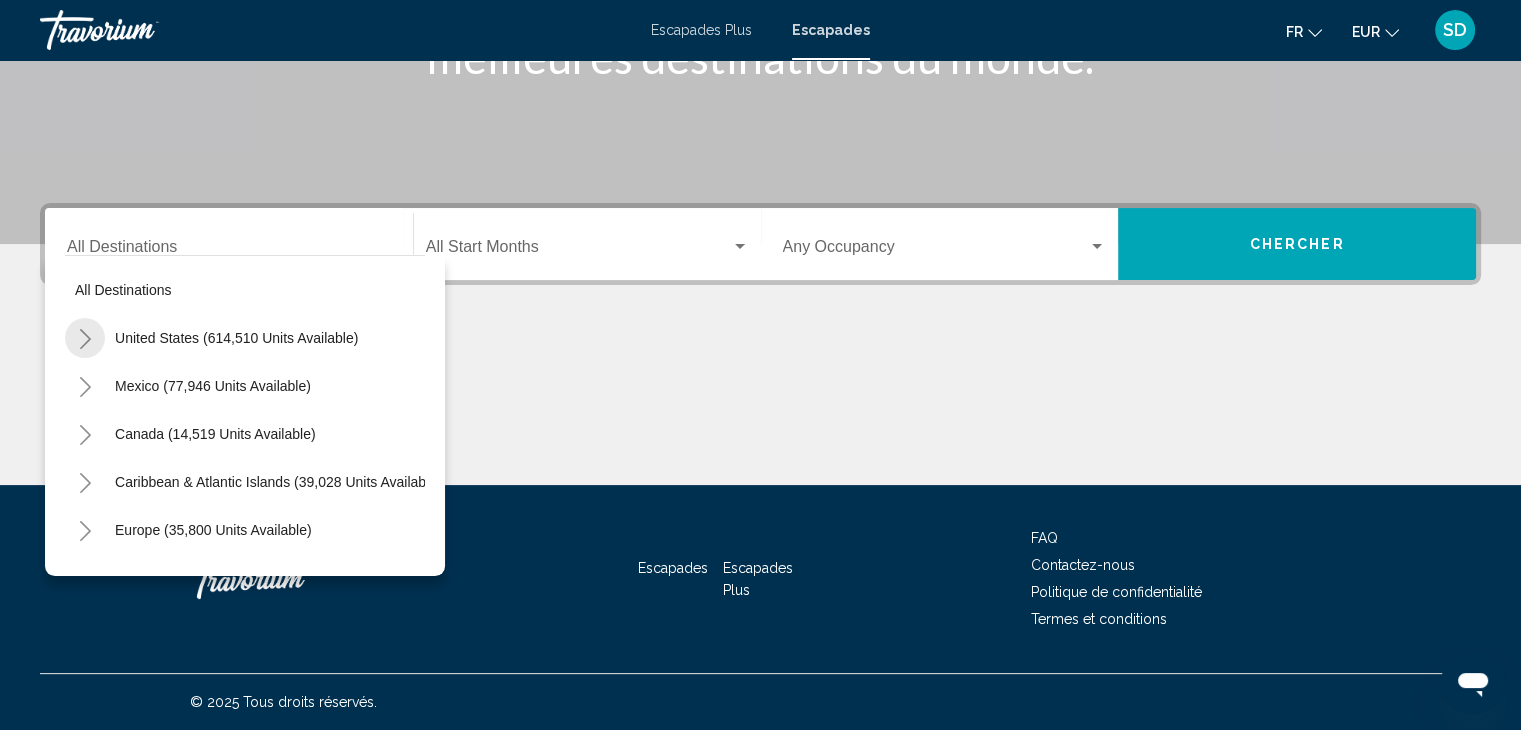 click 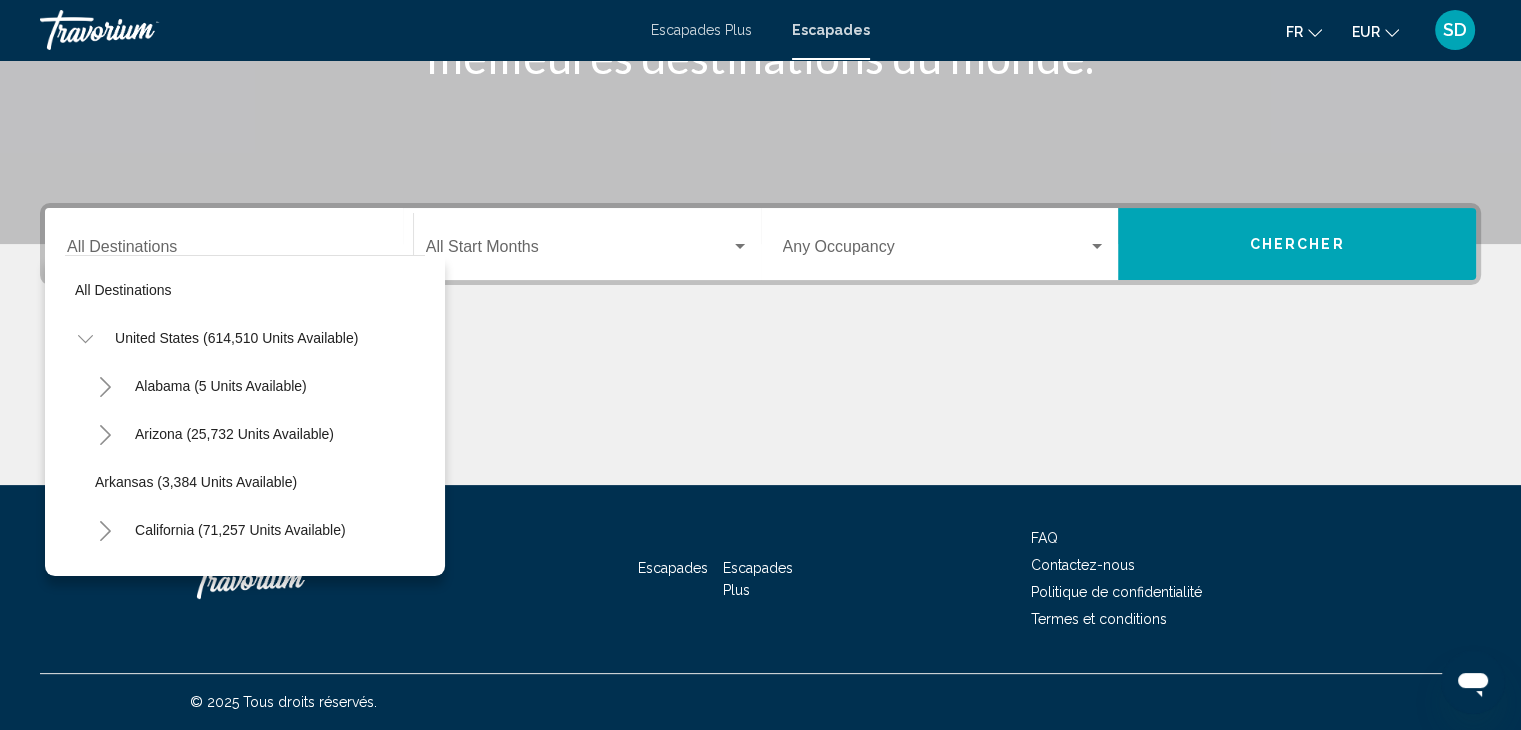 click 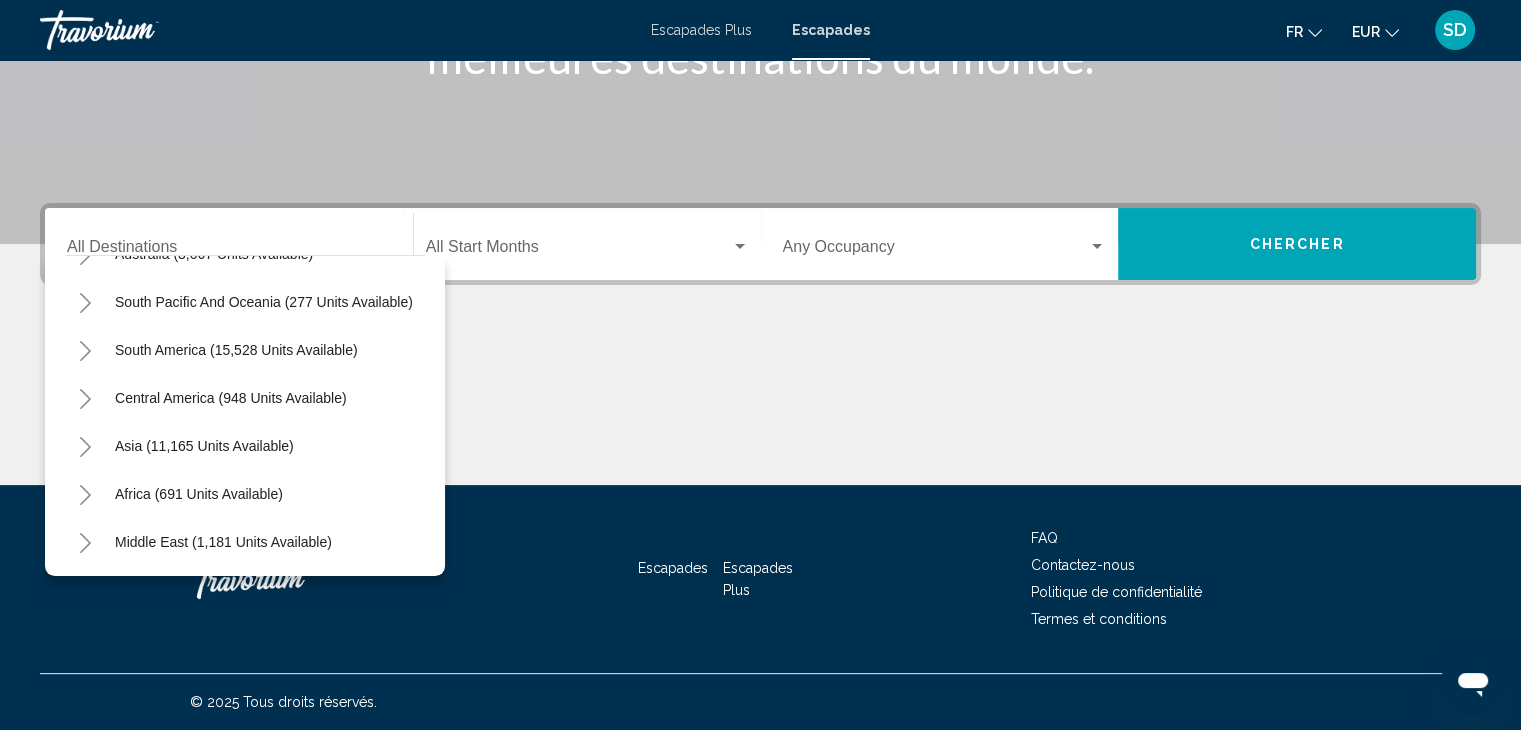 scroll, scrollTop: 339, scrollLeft: 0, axis: vertical 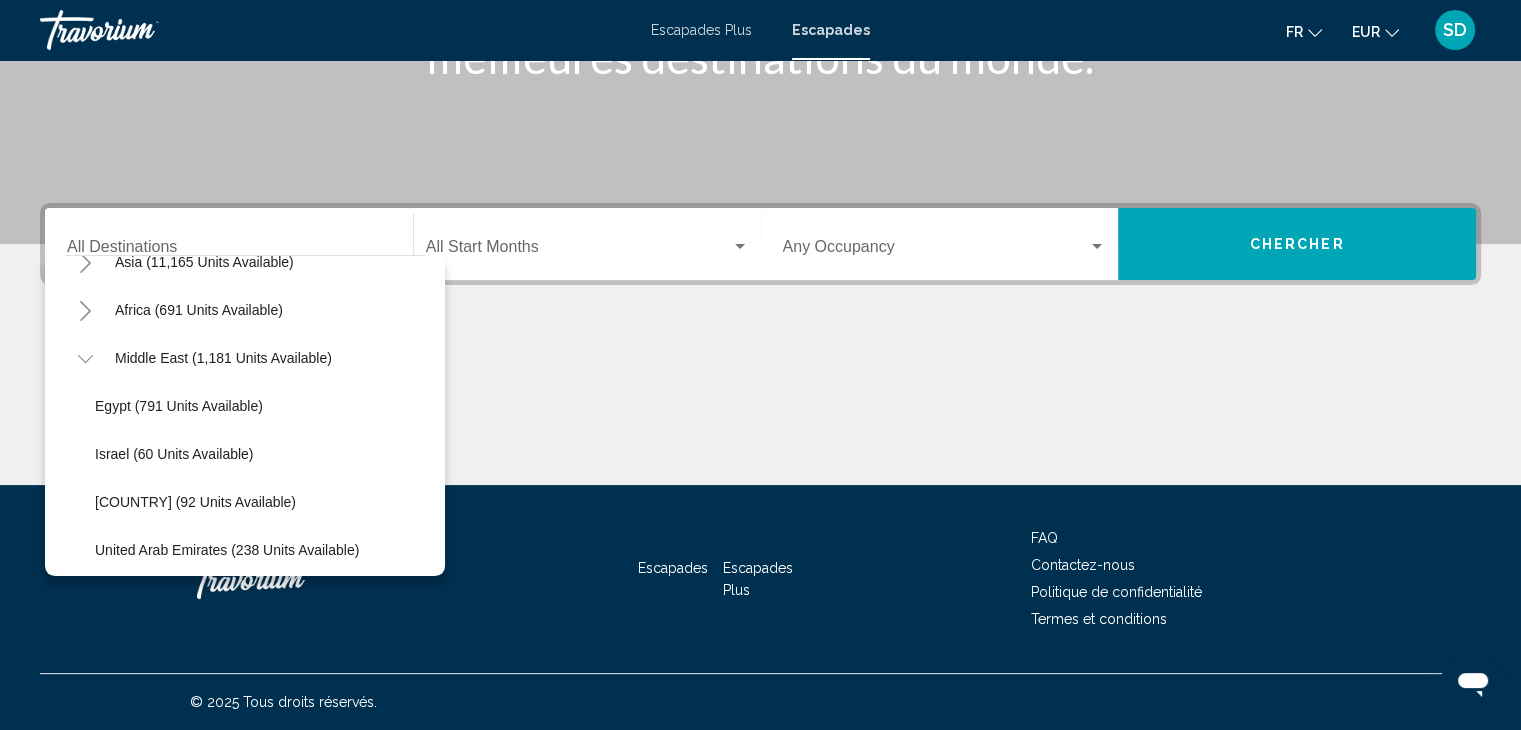 drag, startPoint x: 80, startPoint y: 360, endPoint x: 176, endPoint y: 385, distance: 99.20181 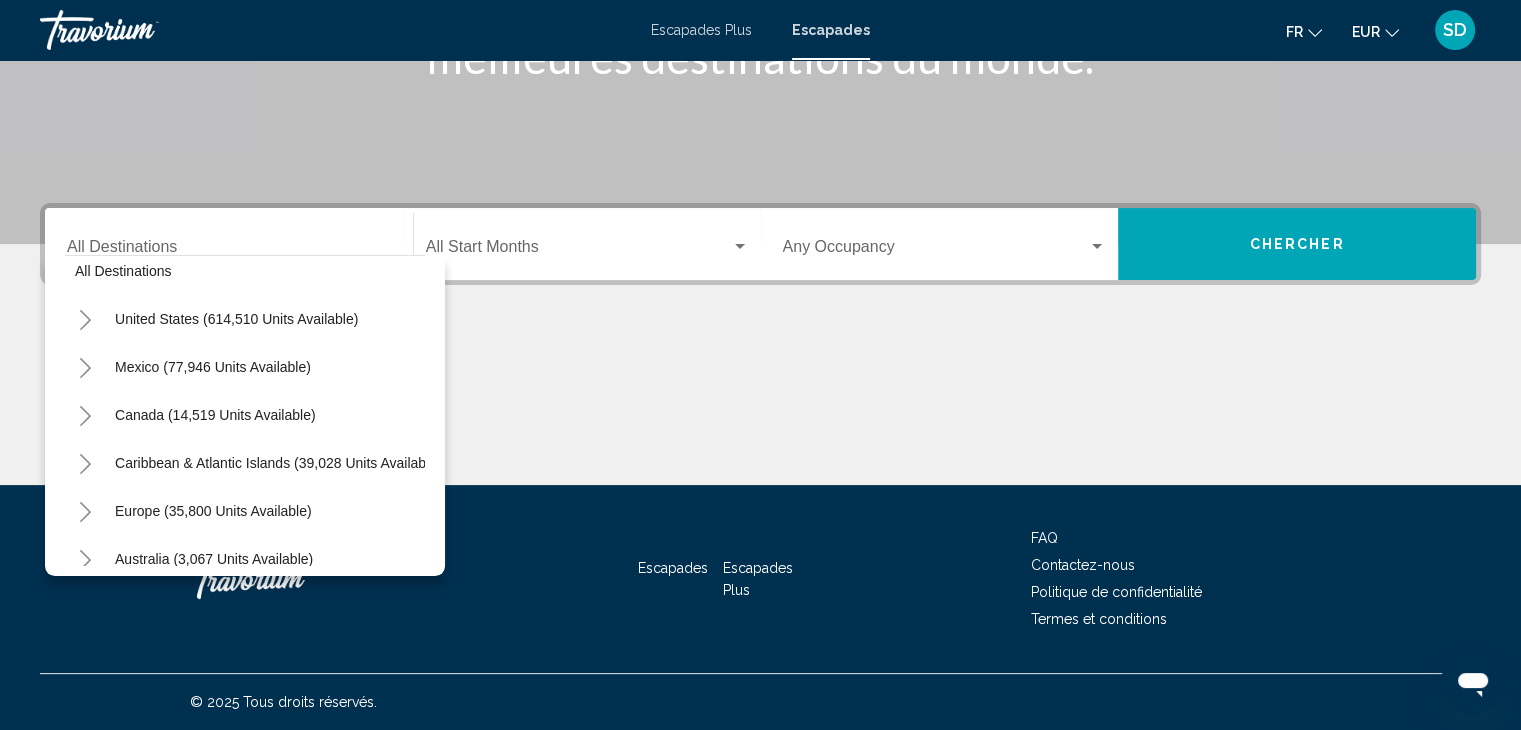 scroll, scrollTop: 24, scrollLeft: 0, axis: vertical 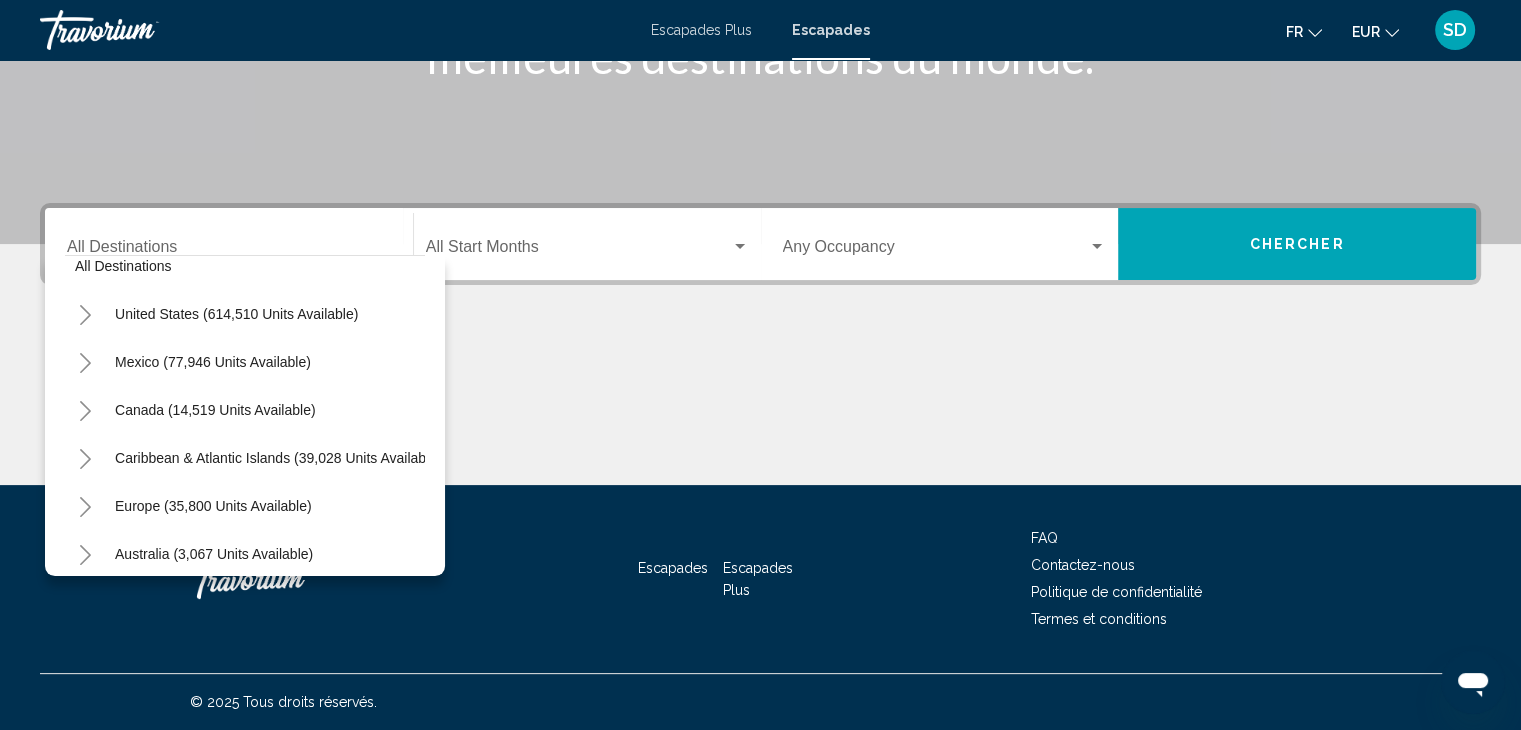 click 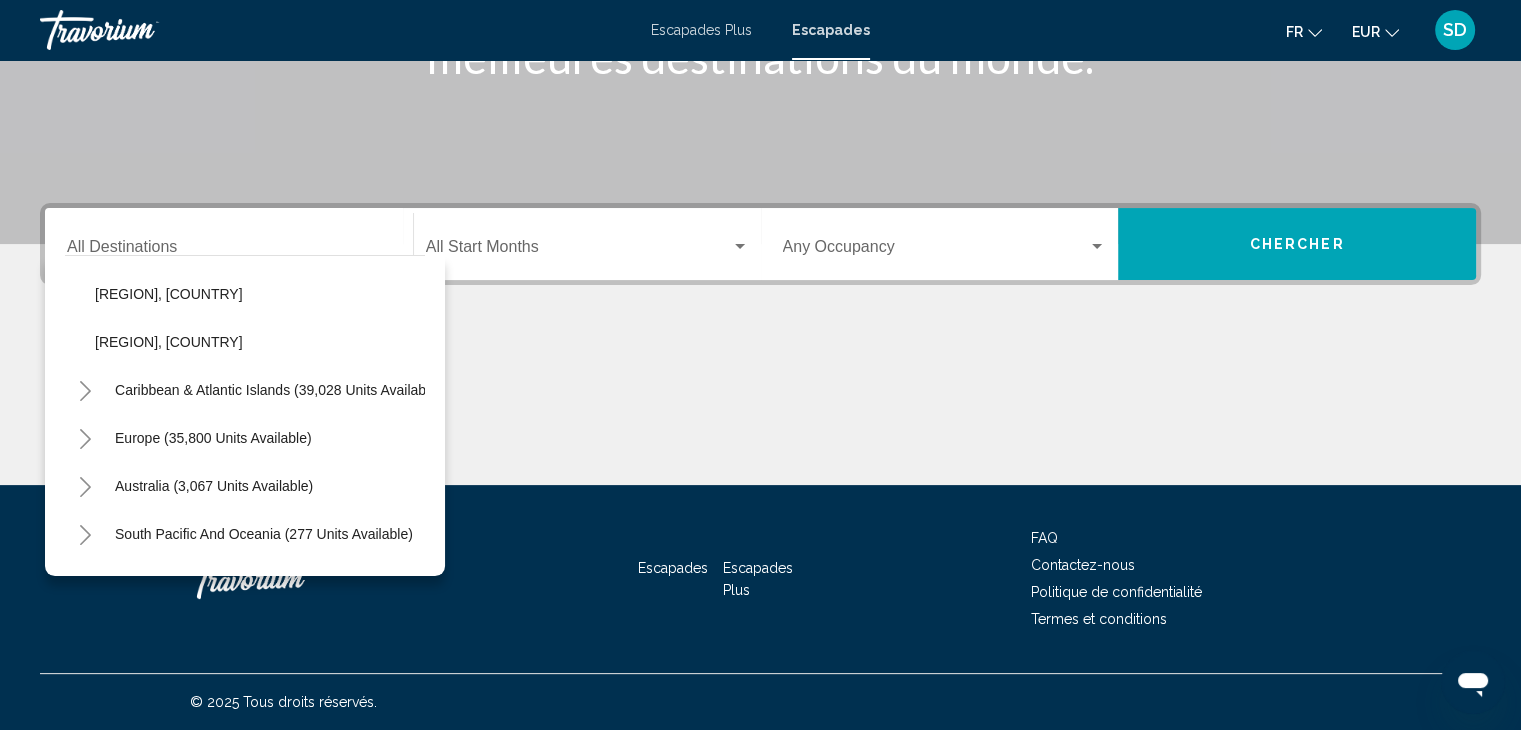 scroll, scrollTop: 172, scrollLeft: 0, axis: vertical 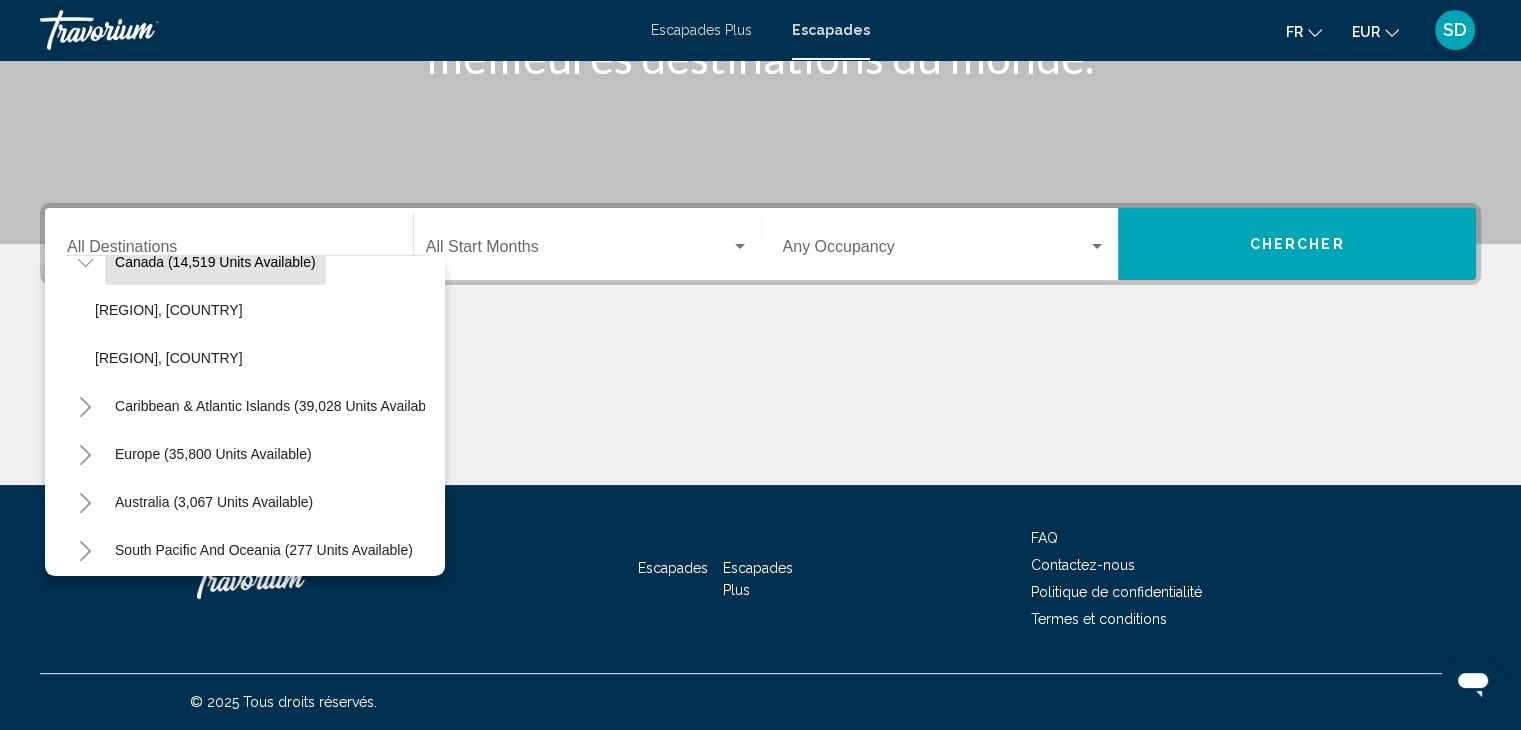 click on "Canada (14,519 units available)" at bounding box center [278, 406] 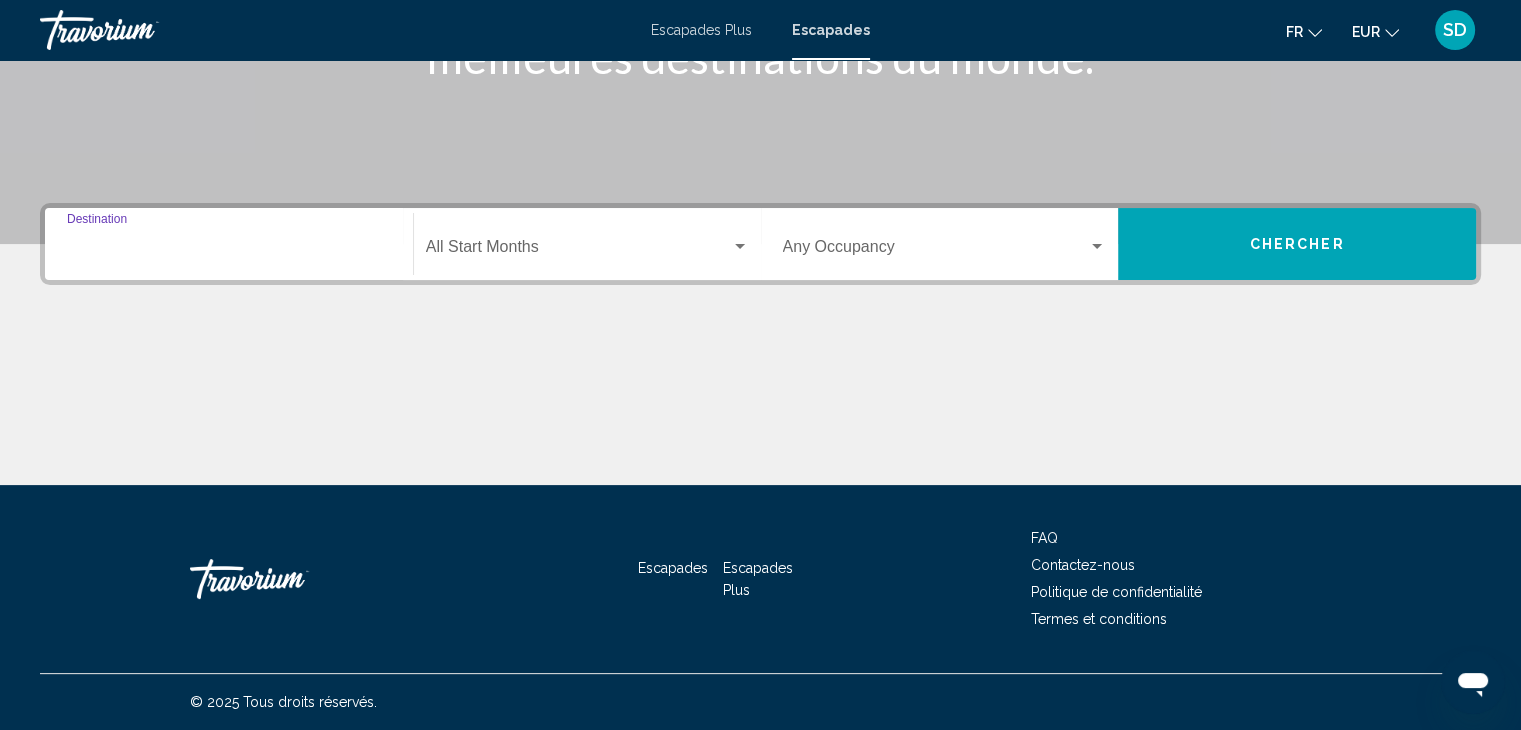 type on "**********" 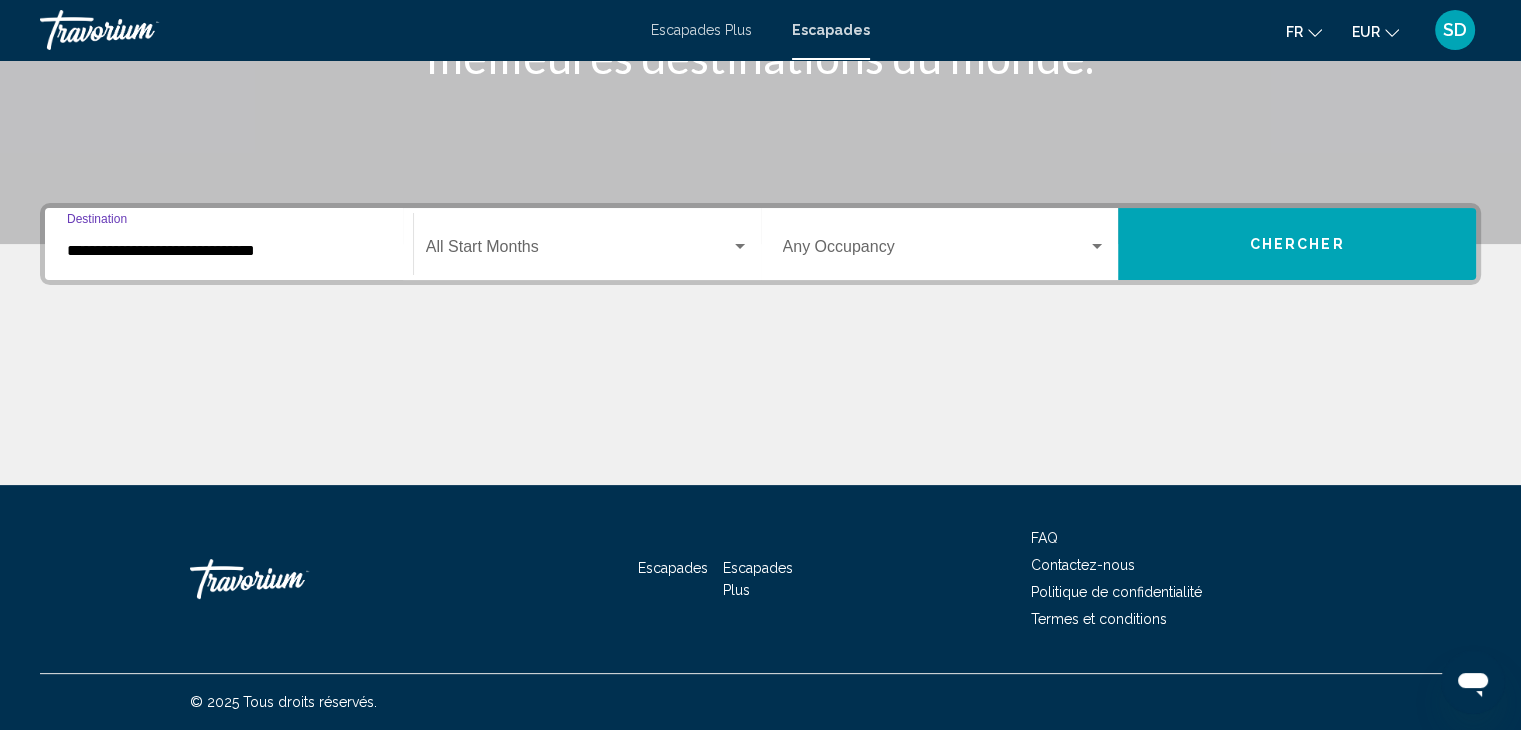 click on "Start Month All Start Months" 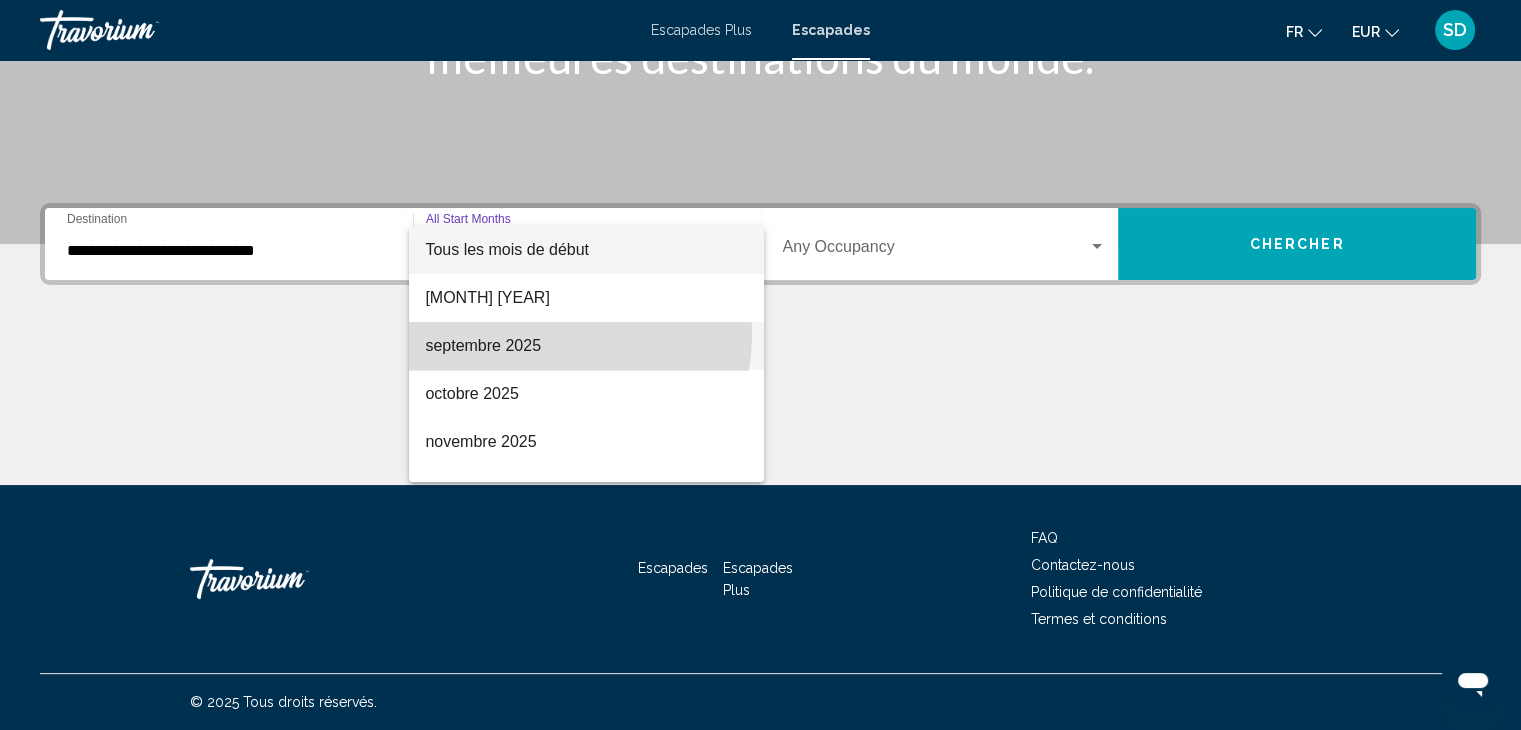 click on "septembre 2025" at bounding box center (586, 346) 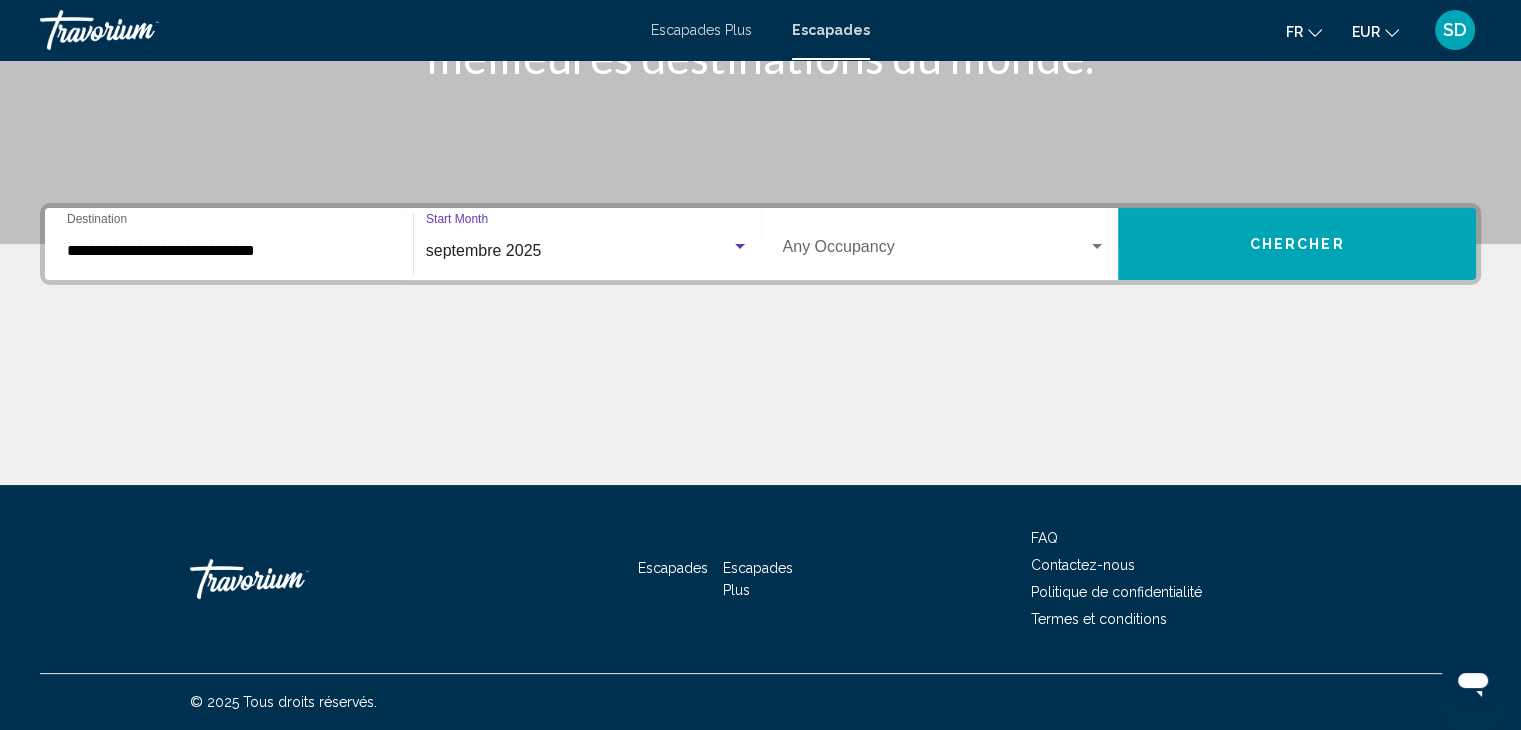 click on "Occupancy Any Occupancy" at bounding box center (945, 244) 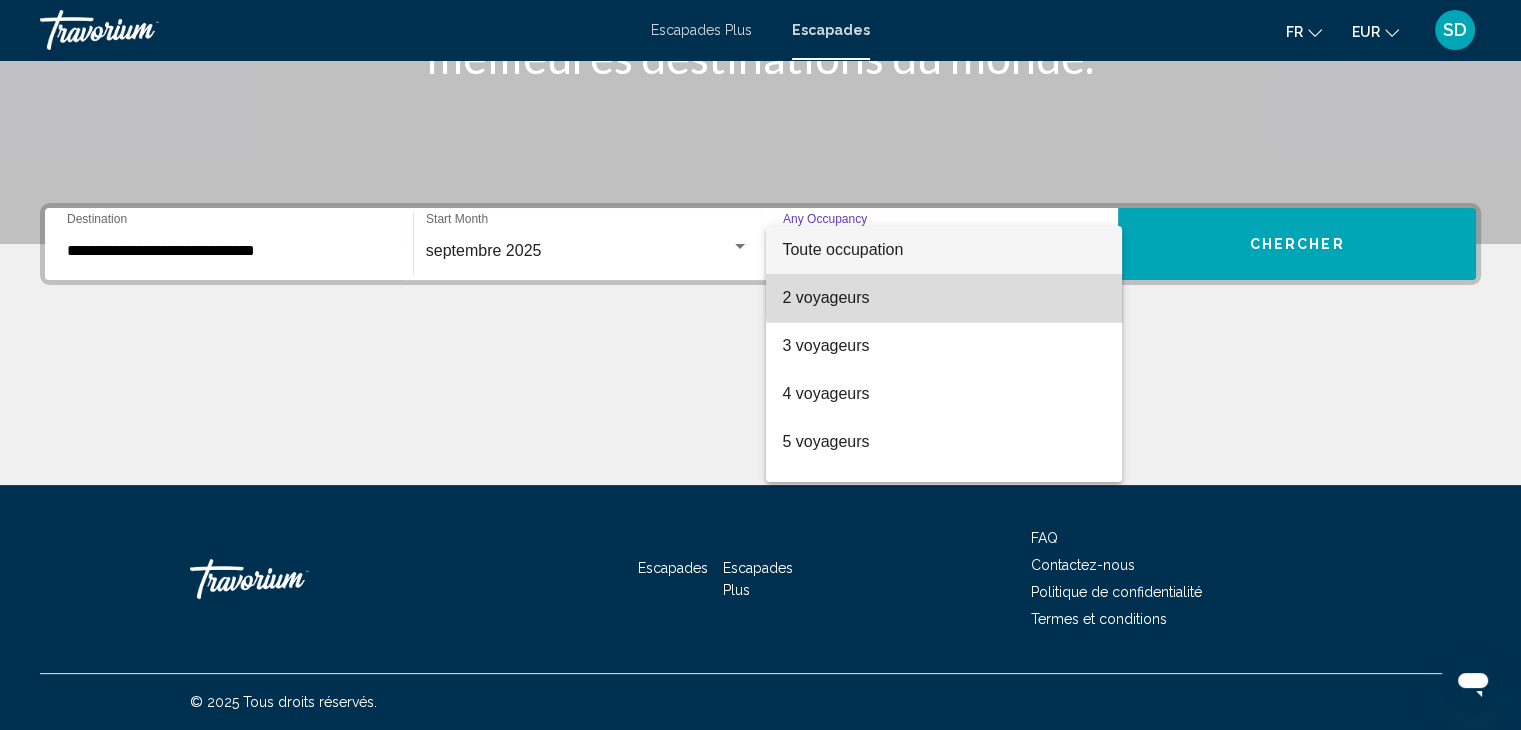 click on "2 voyageurs" at bounding box center (944, 298) 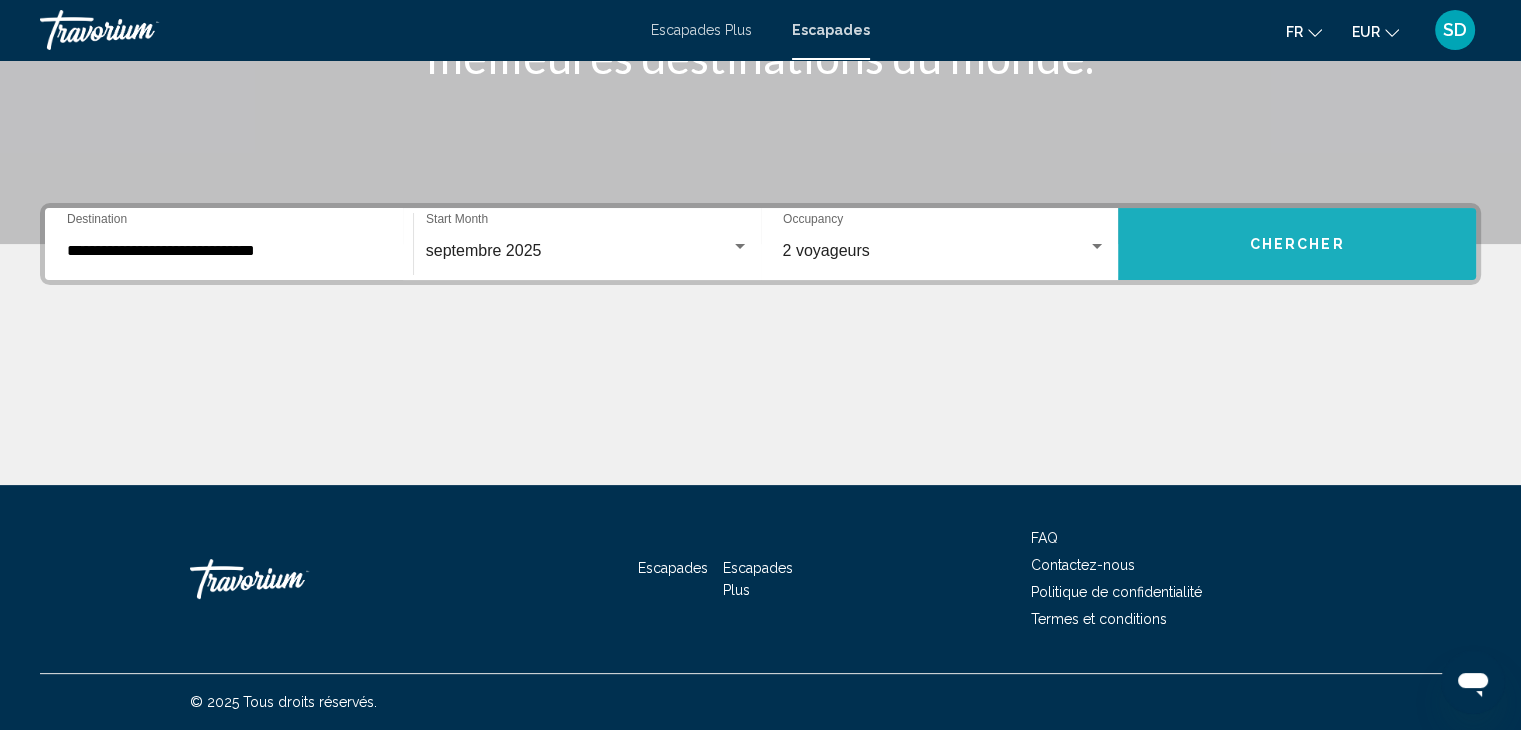 click on "Chercher" at bounding box center [1297, 244] 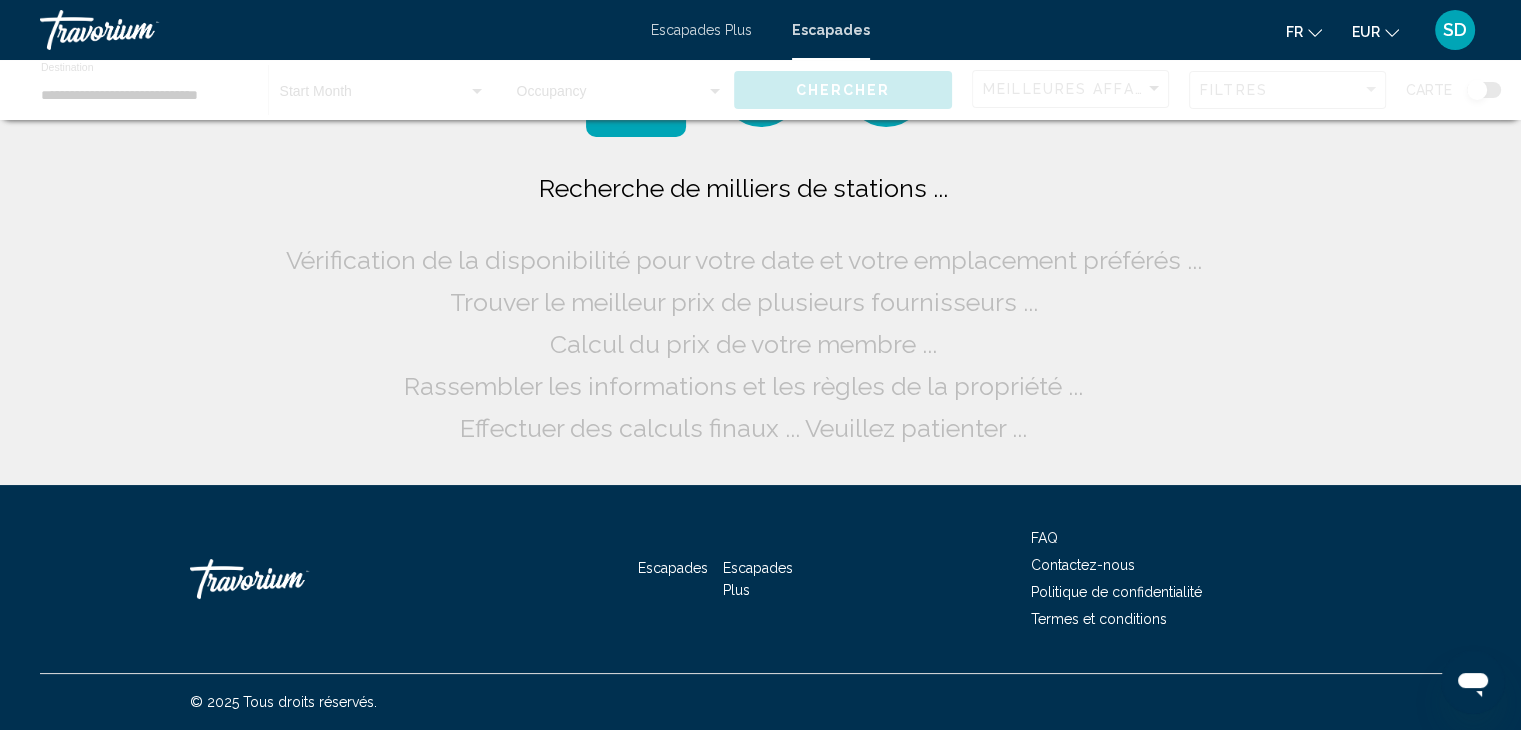 scroll, scrollTop: 0, scrollLeft: 0, axis: both 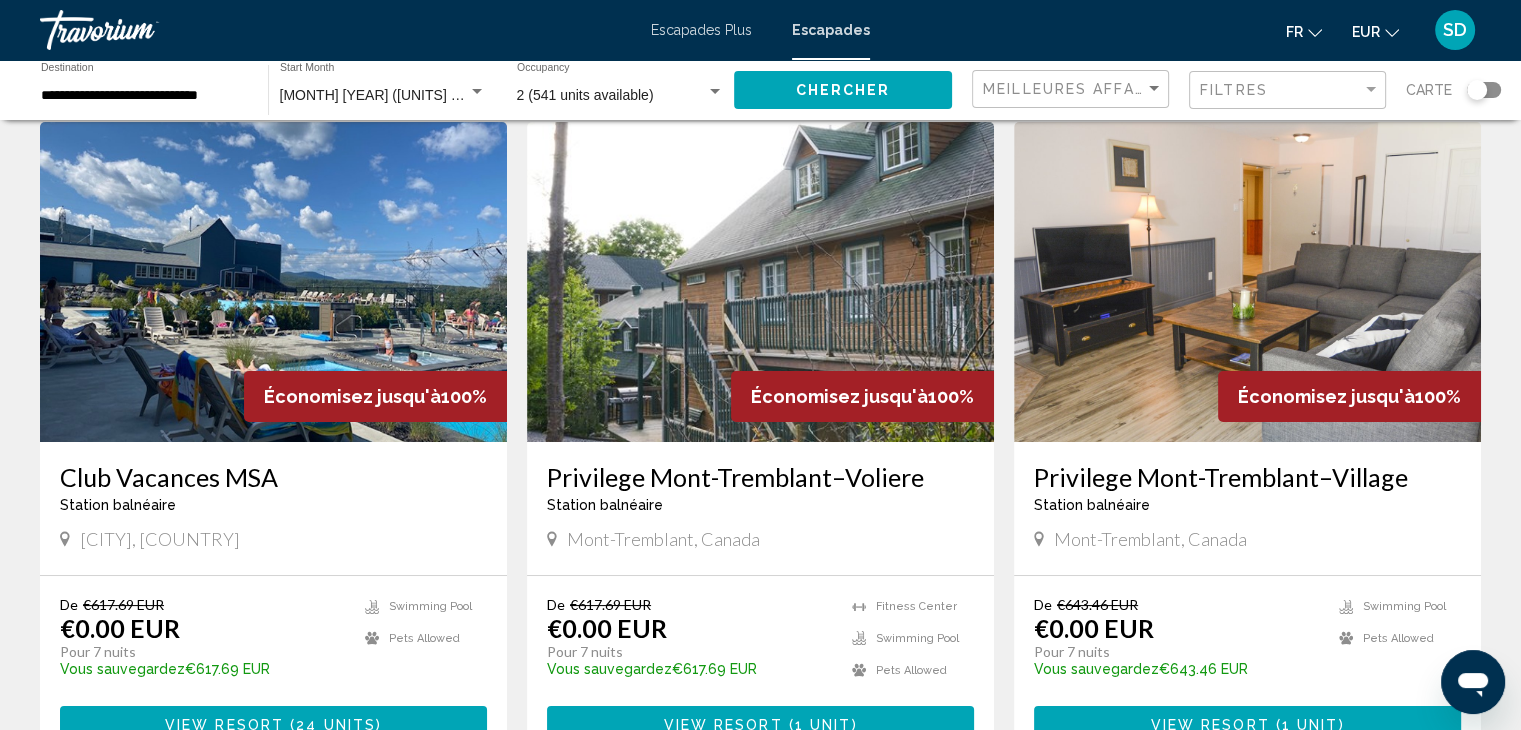 click at bounding box center (273, 282) 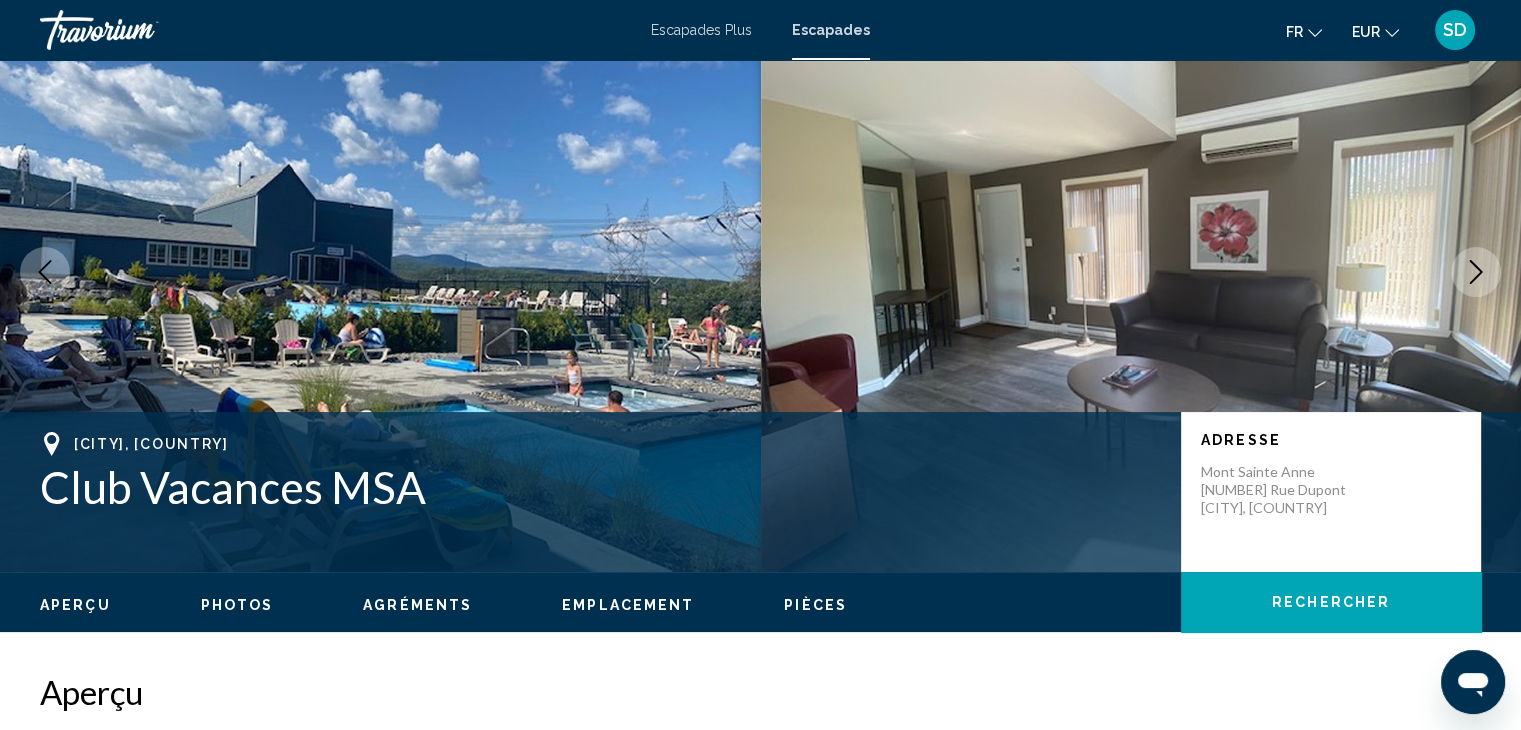scroll, scrollTop: 0, scrollLeft: 0, axis: both 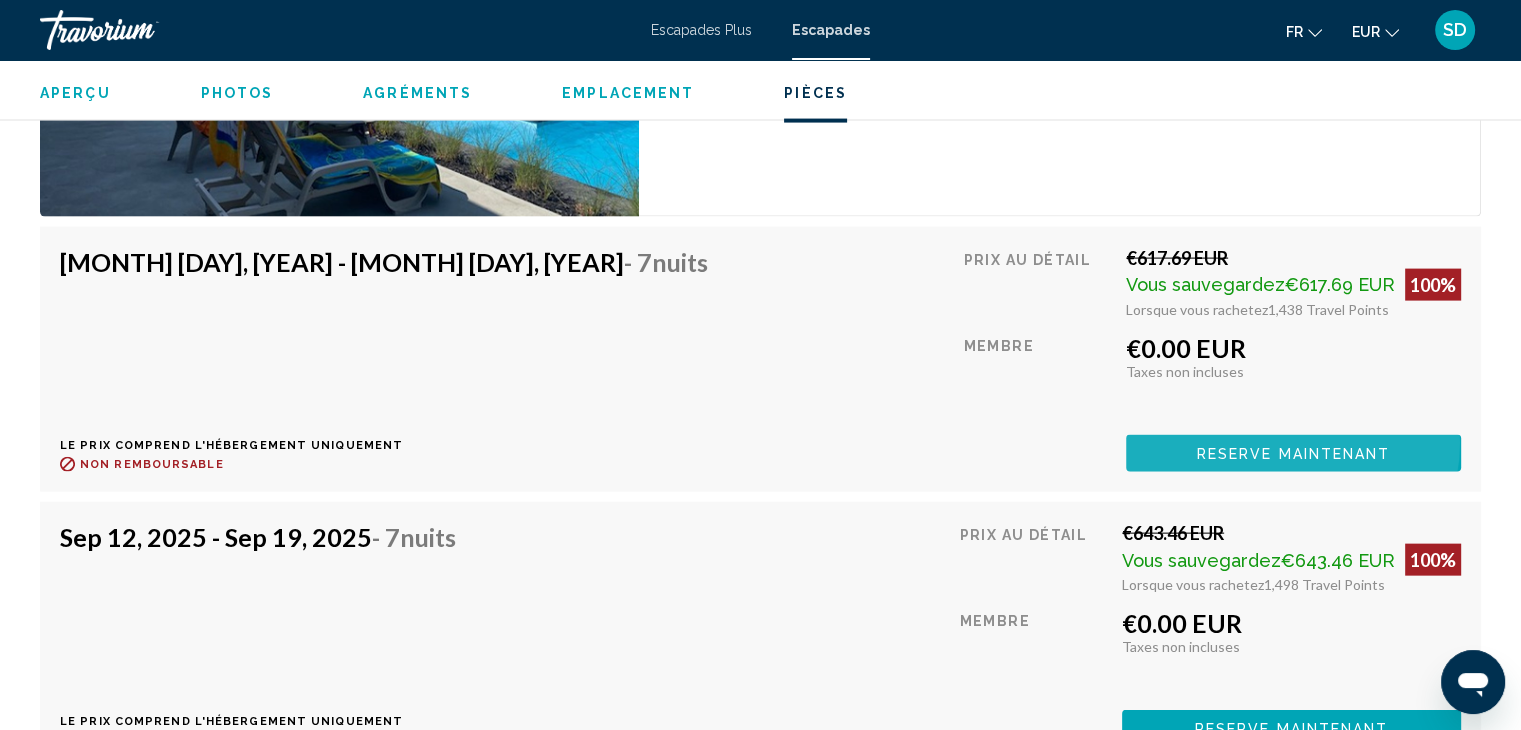 click on "Reserve maintenant" at bounding box center [1294, 453] 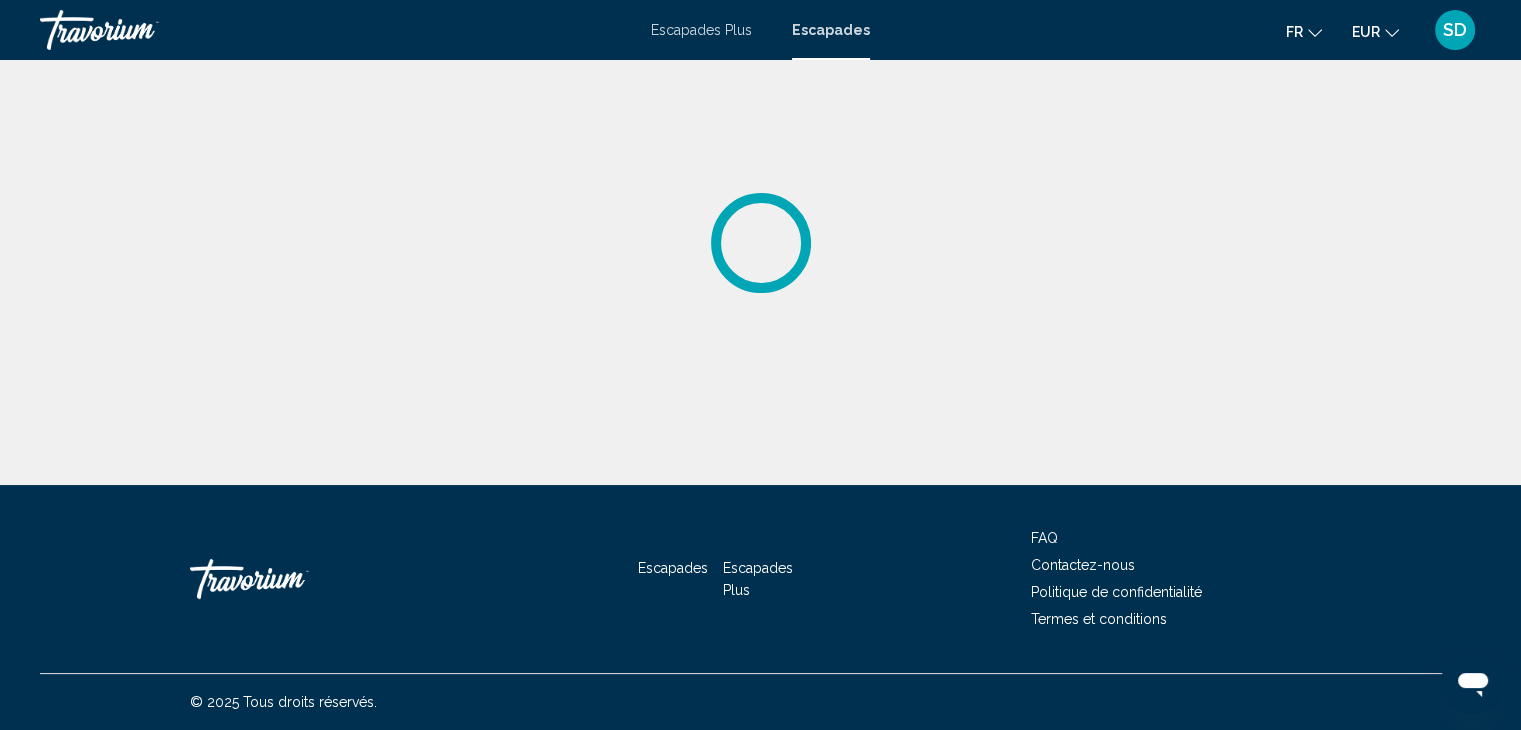 scroll, scrollTop: 0, scrollLeft: 0, axis: both 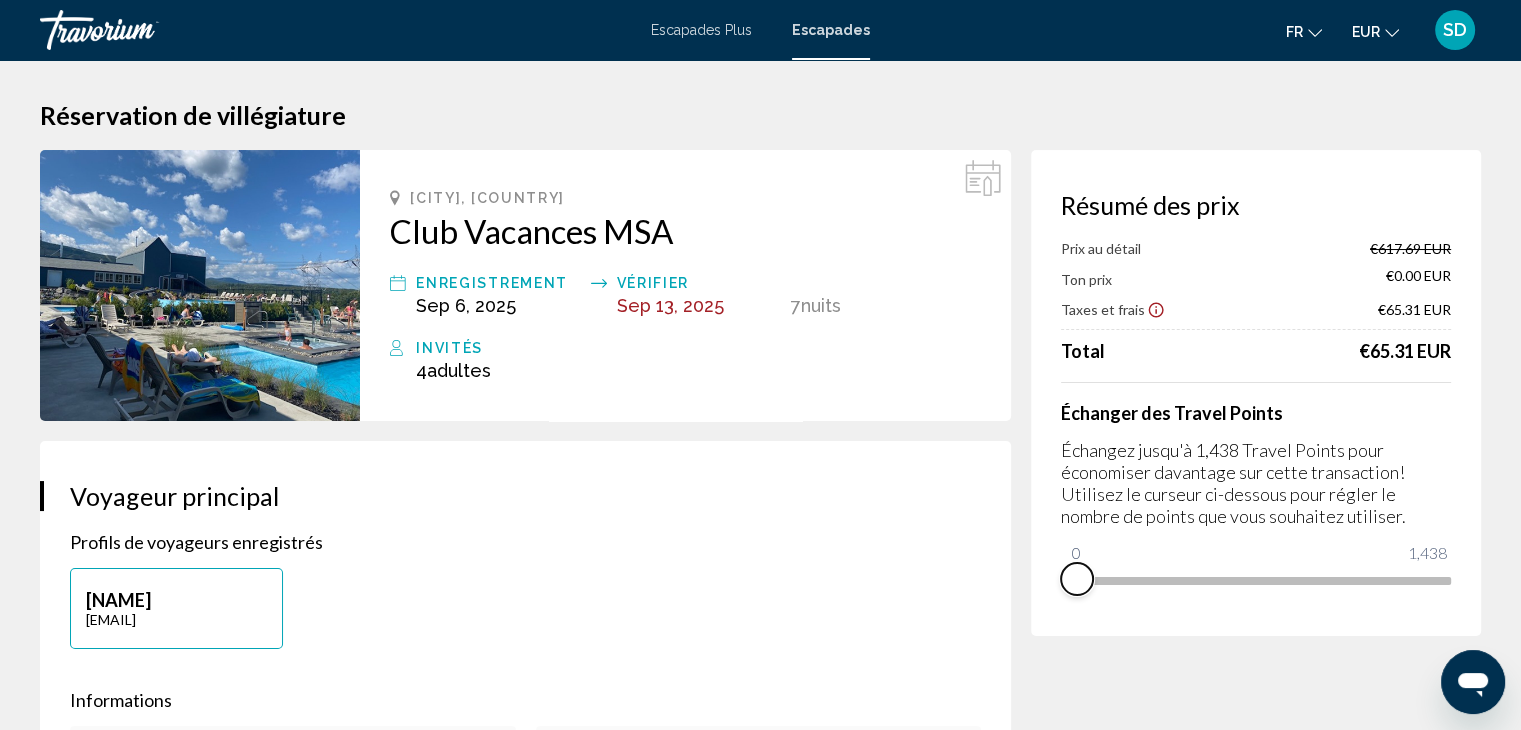 drag, startPoint x: 1436, startPoint y: 615, endPoint x: 1058, endPoint y: 598, distance: 378.38208 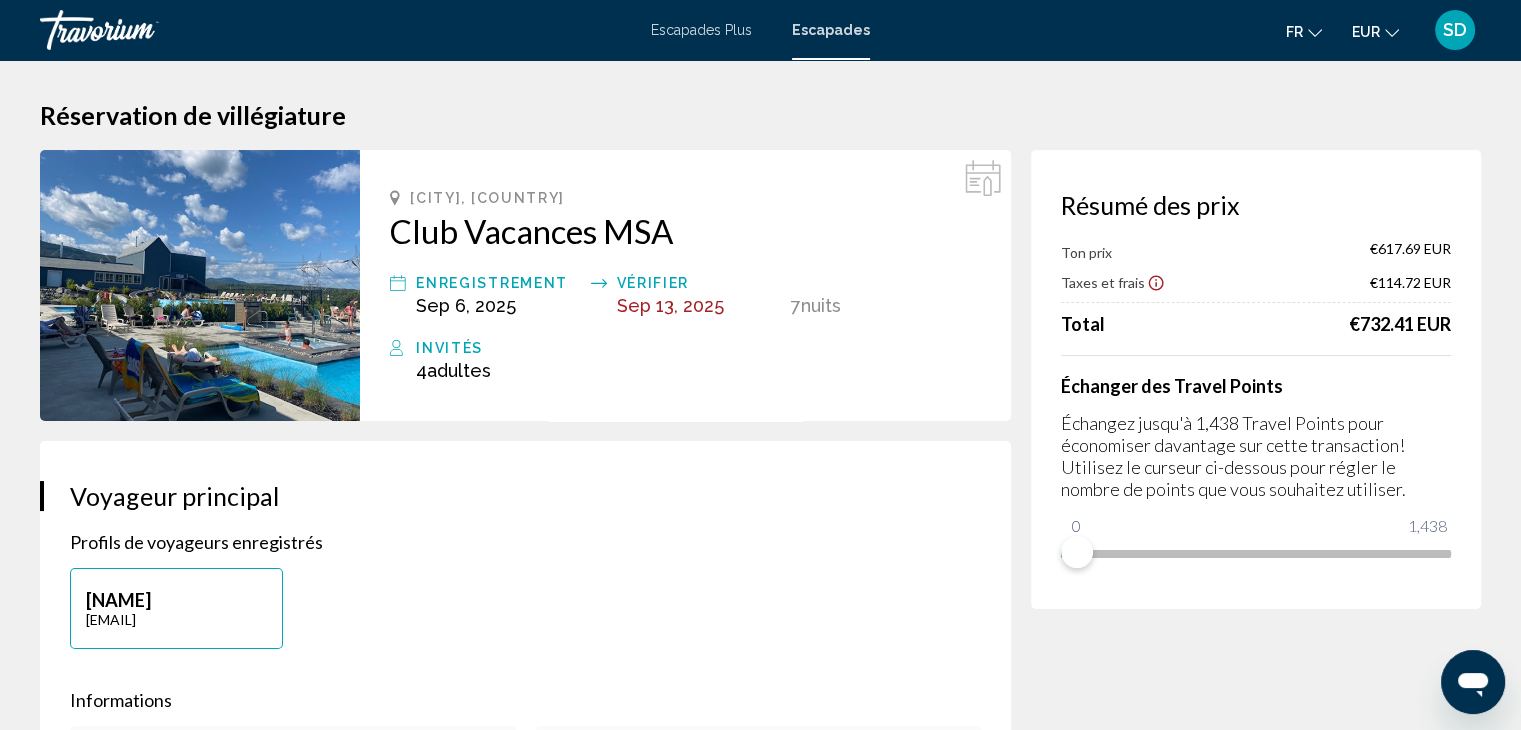 drag, startPoint x: 1087, startPoint y: 566, endPoint x: 1112, endPoint y: 563, distance: 25.179358 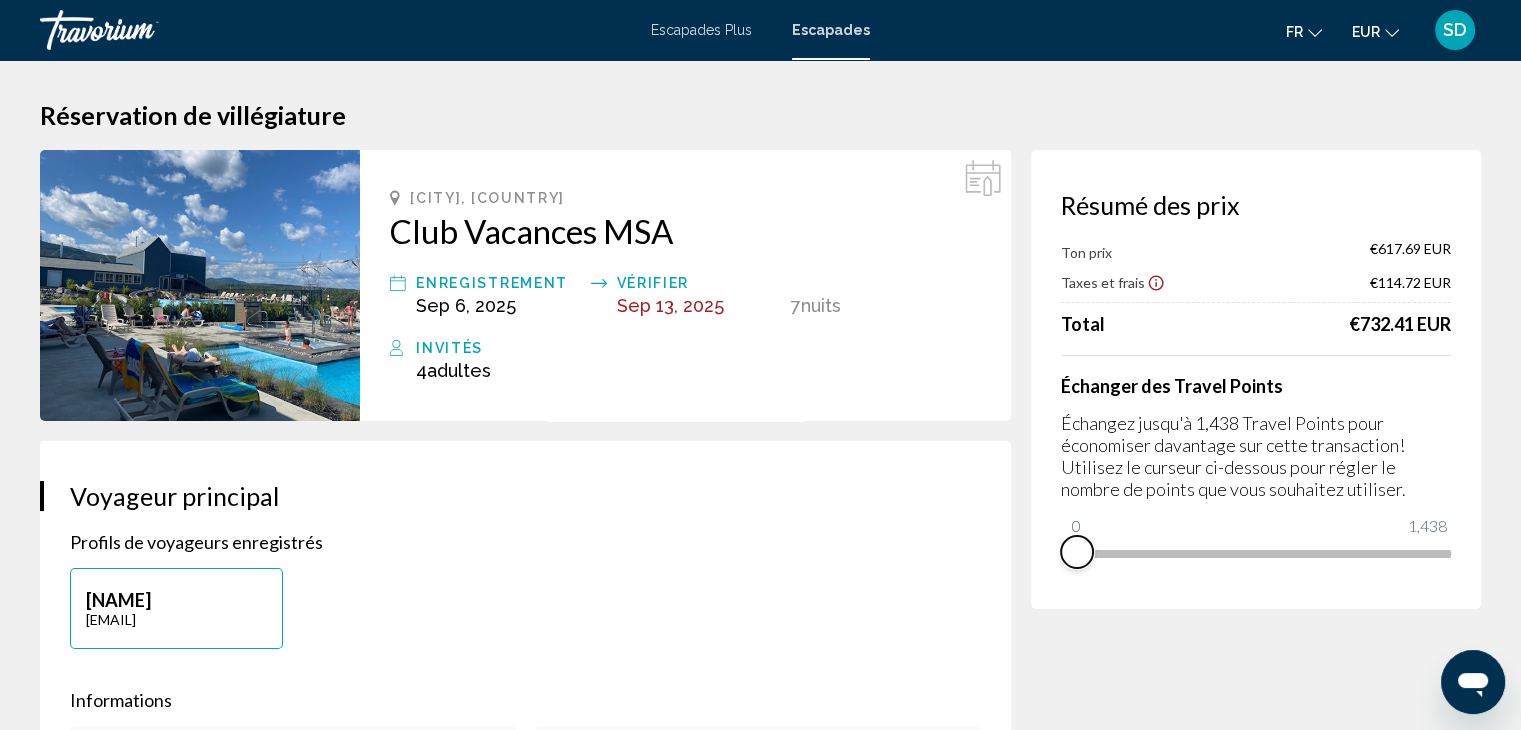 drag, startPoint x: 1072, startPoint y: 558, endPoint x: 1059, endPoint y: 556, distance: 13.152946 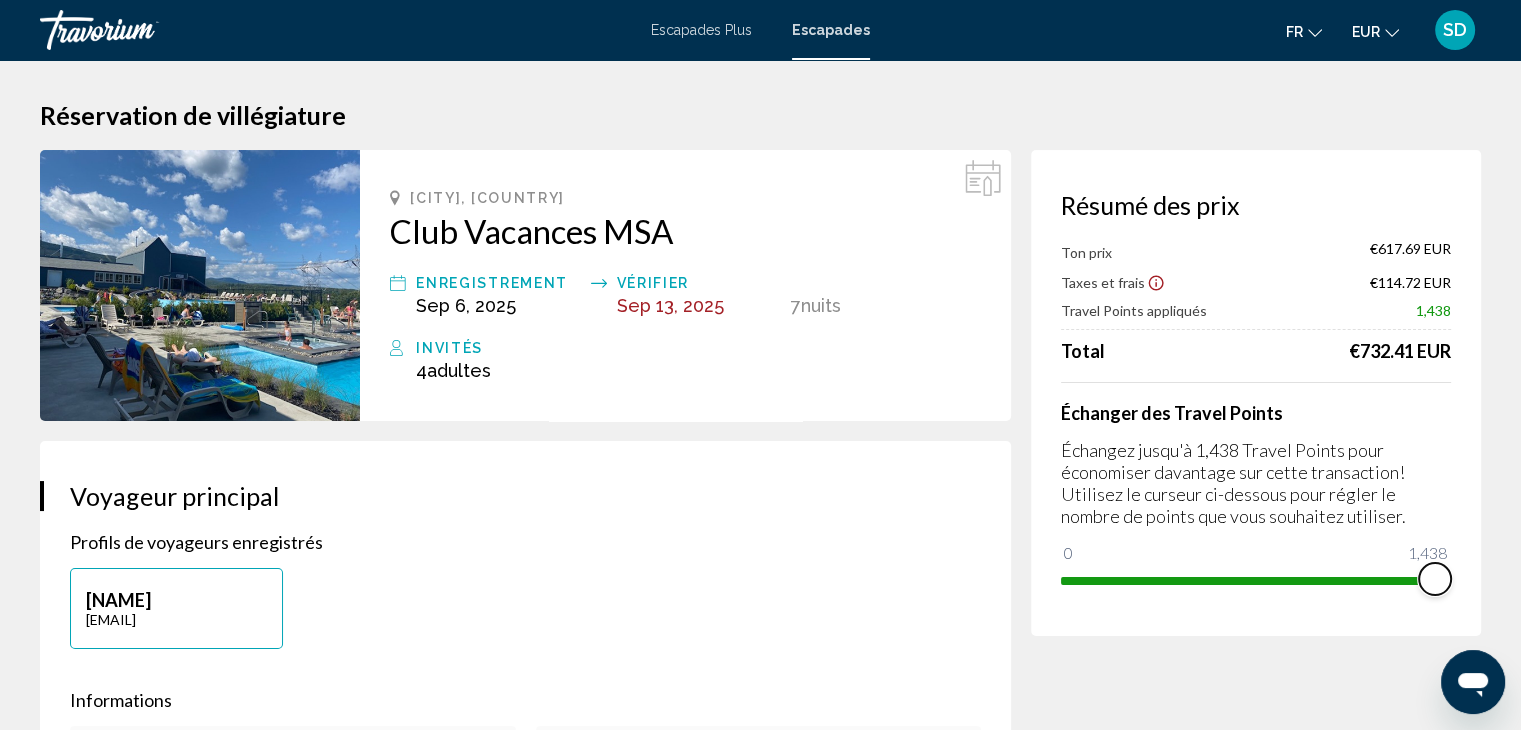 drag, startPoint x: 1070, startPoint y: 557, endPoint x: 1446, endPoint y: 617, distance: 380.75714 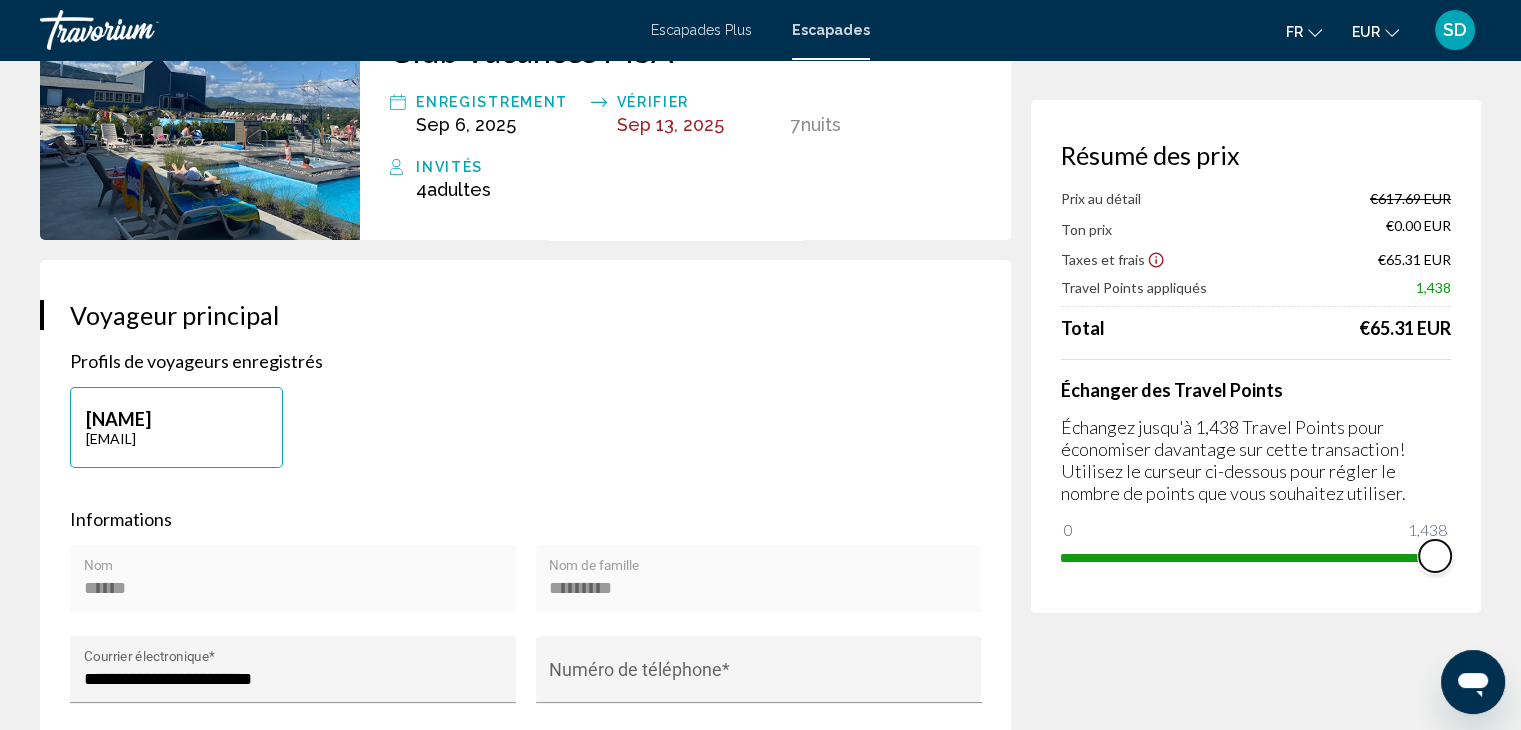 scroll, scrollTop: 244, scrollLeft: 0, axis: vertical 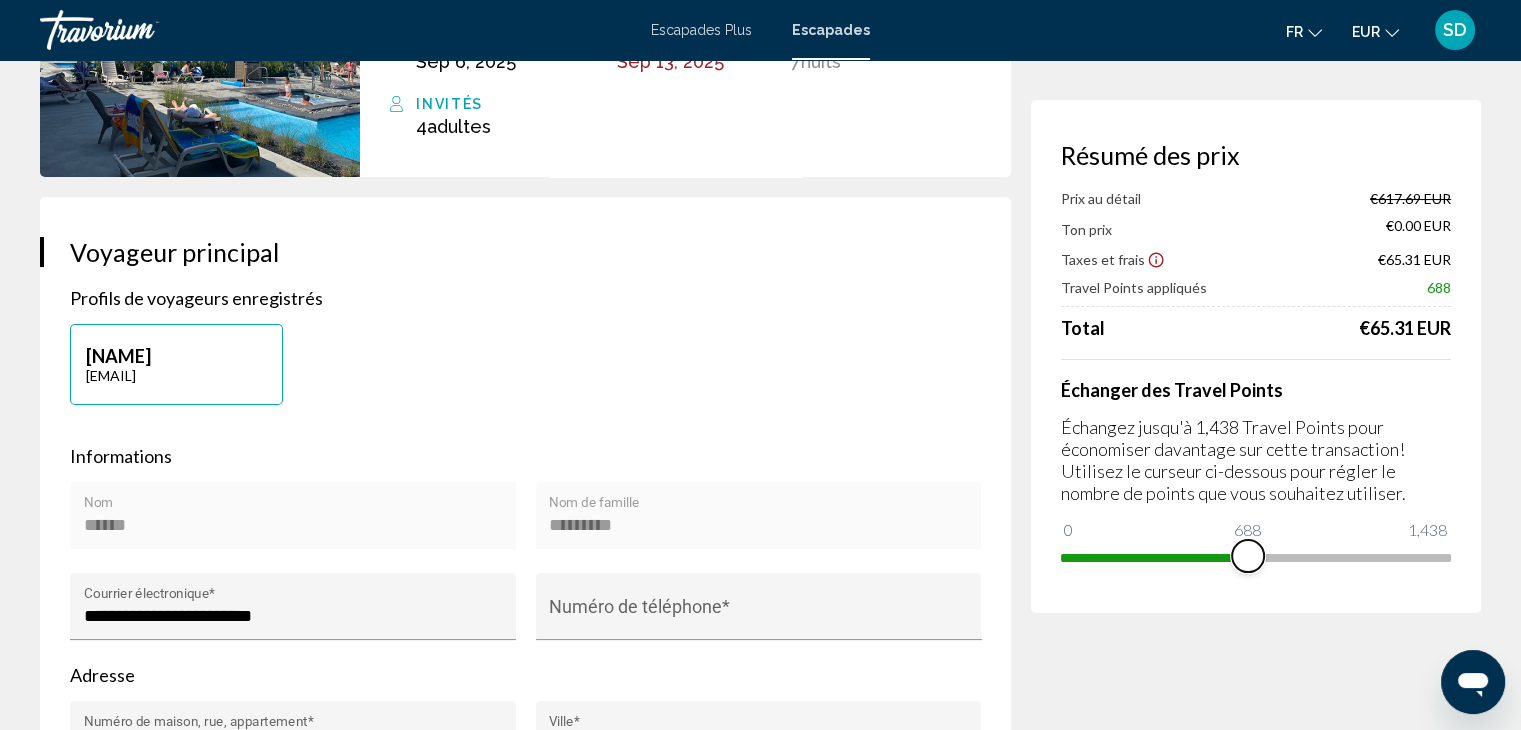 drag, startPoint x: 1440, startPoint y: 567, endPoint x: 1248, endPoint y: 571, distance: 192.04166 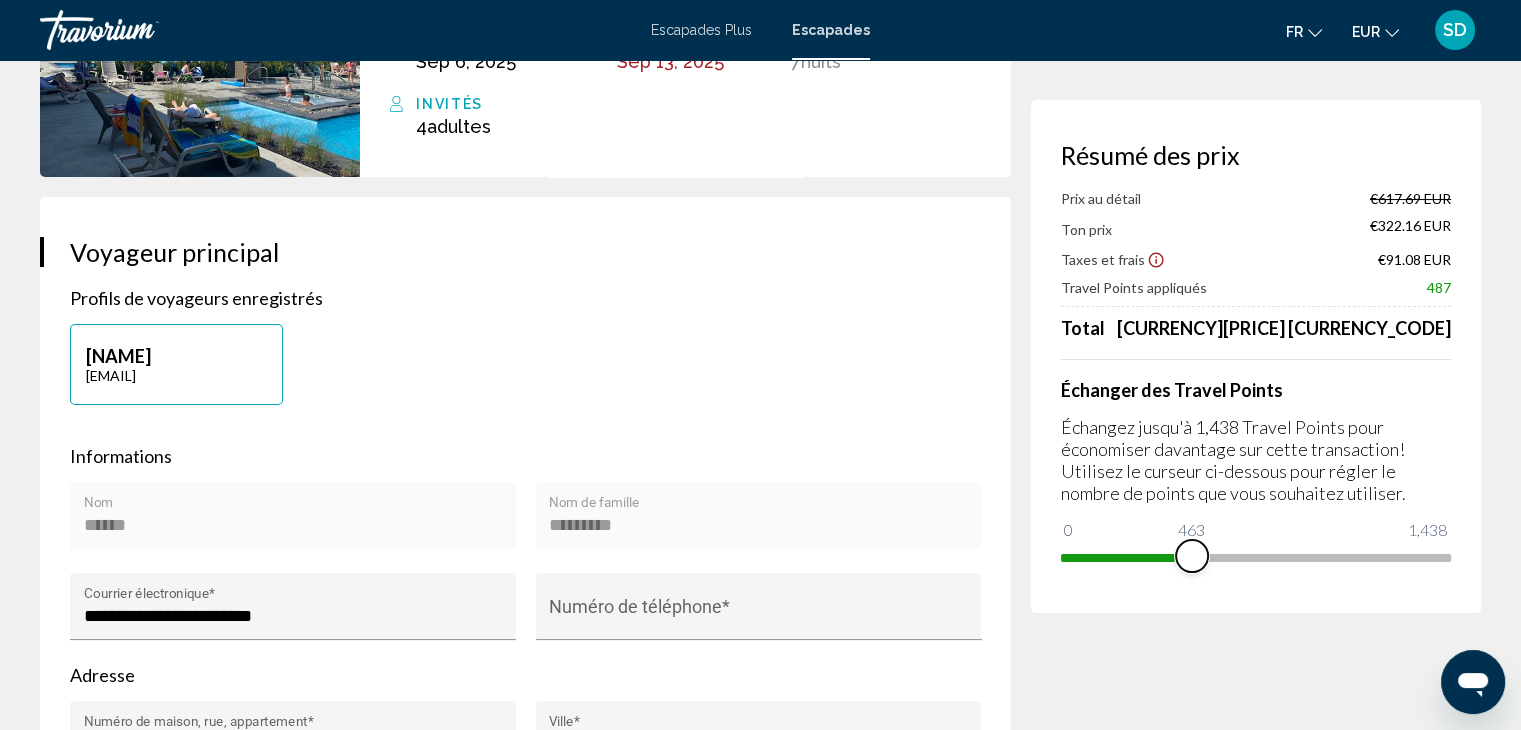 drag, startPoint x: 1252, startPoint y: 563, endPoint x: 1186, endPoint y: 564, distance: 66.007576 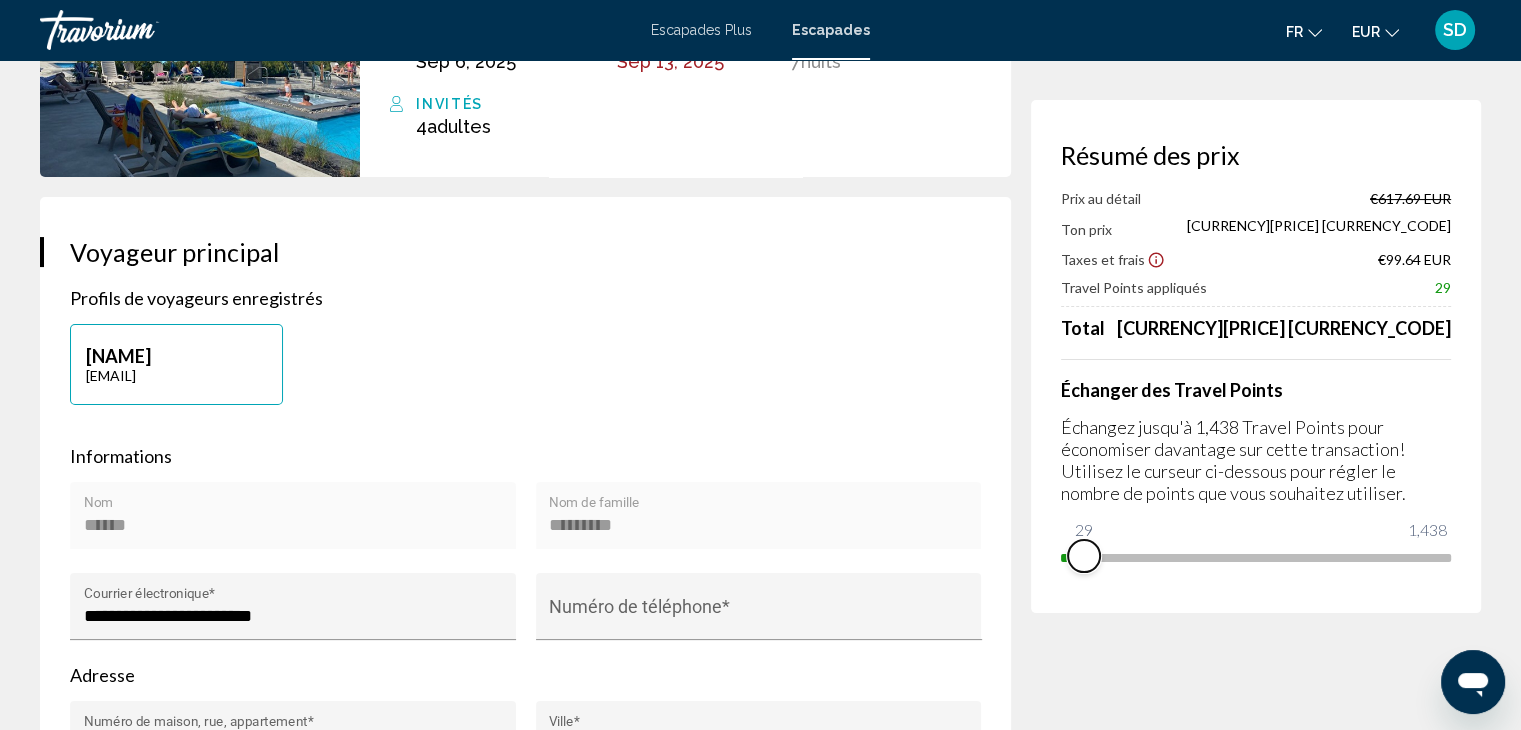 drag, startPoint x: 1188, startPoint y: 564, endPoint x: 1074, endPoint y: 563, distance: 114.00439 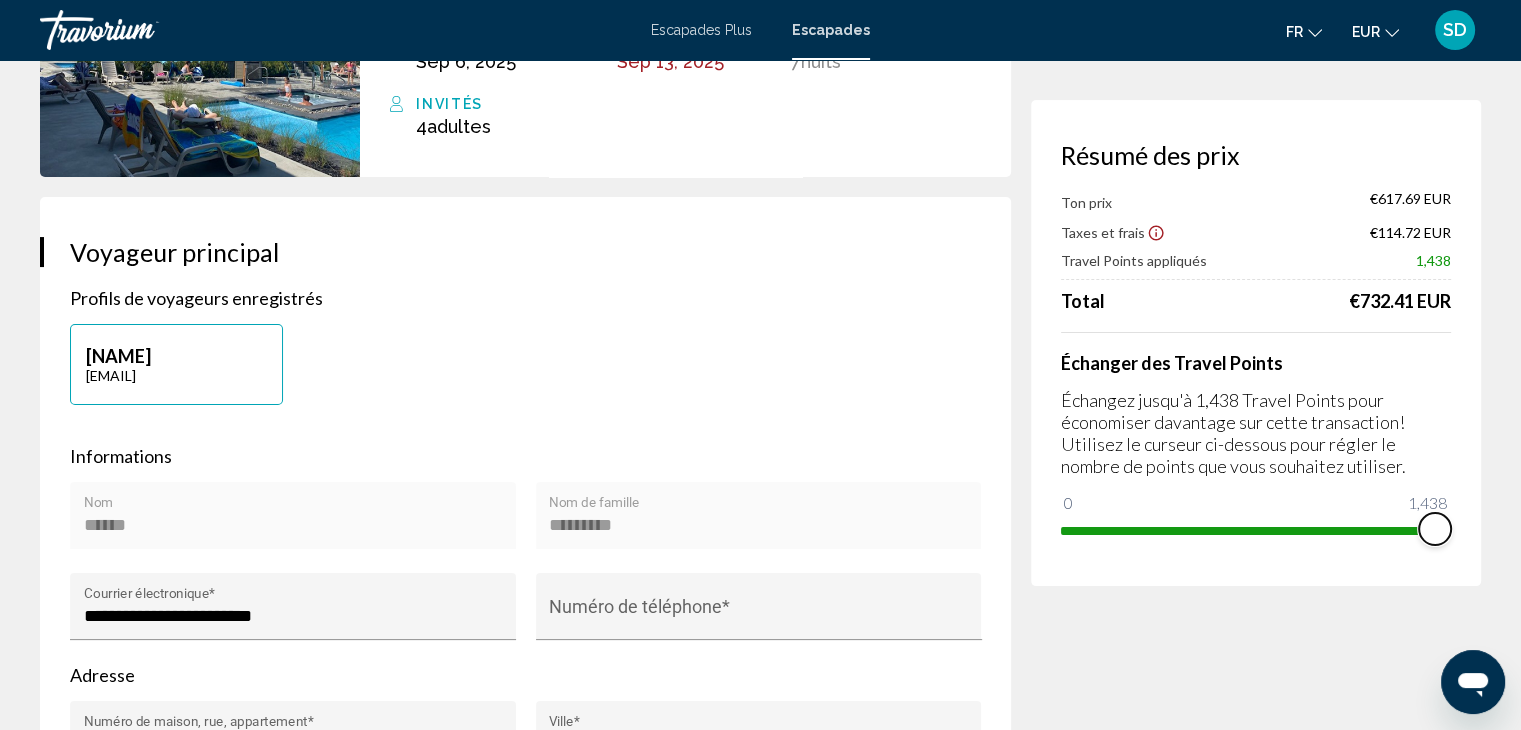 drag, startPoint x: 1067, startPoint y: 505, endPoint x: 1465, endPoint y: 521, distance: 398.32147 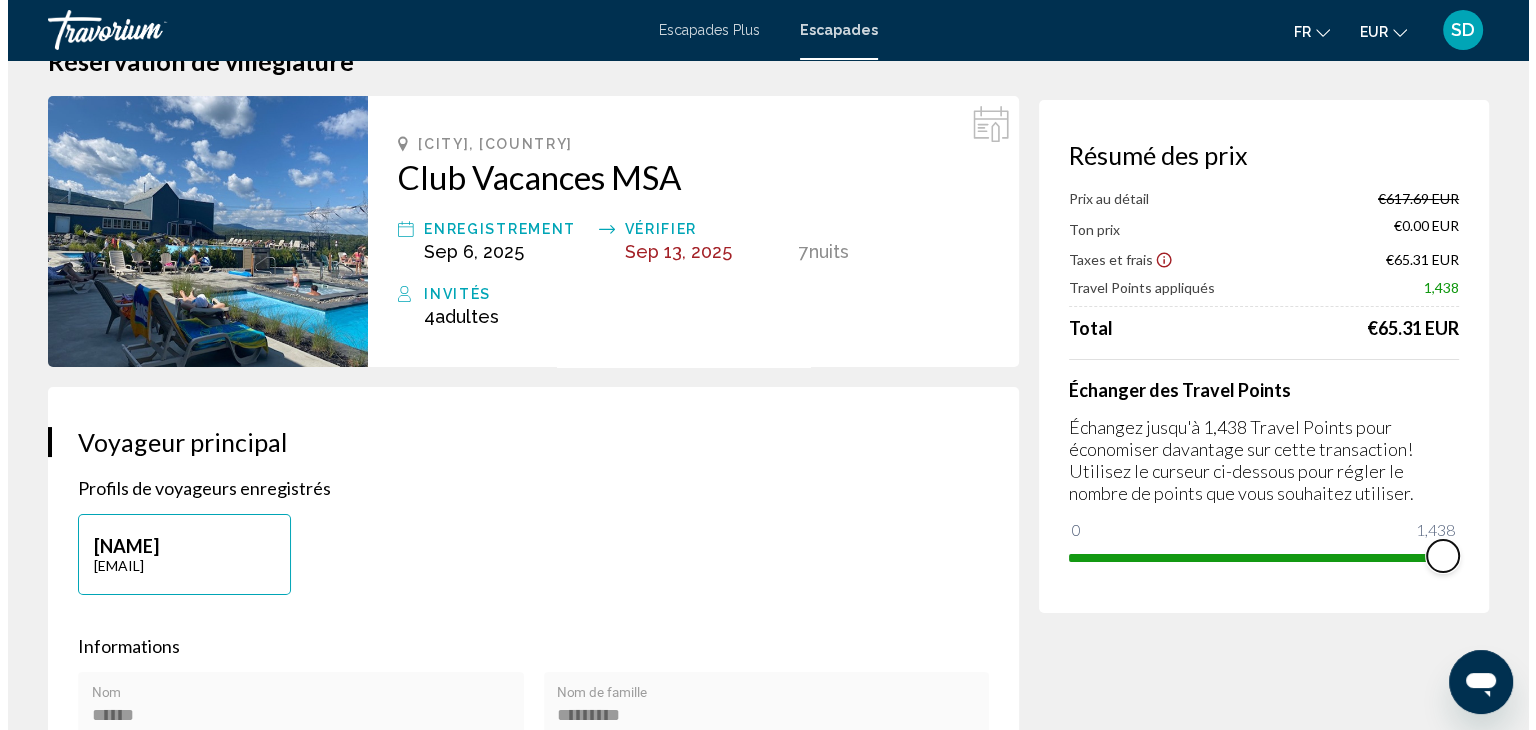 scroll, scrollTop: 0, scrollLeft: 0, axis: both 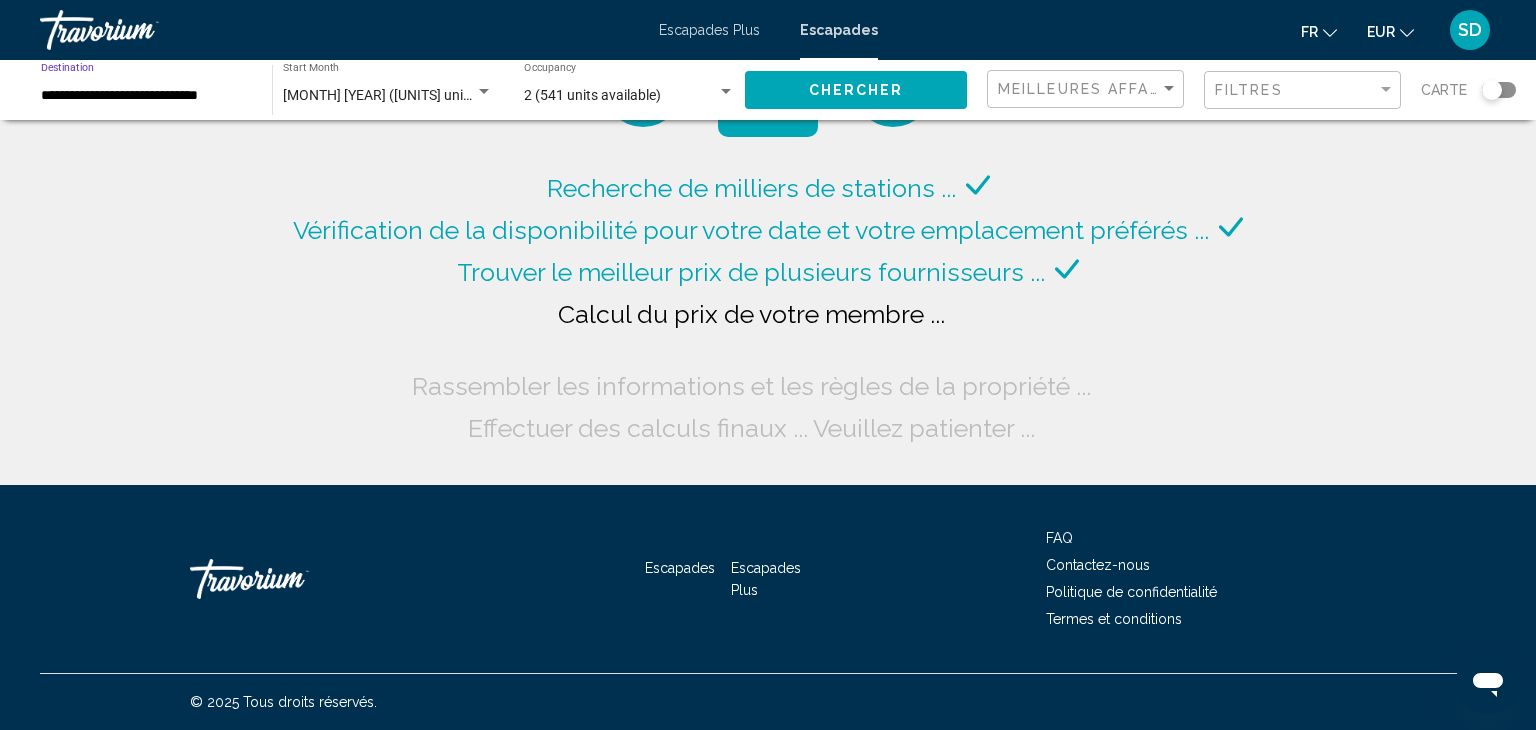click on "**********" at bounding box center (146, 96) 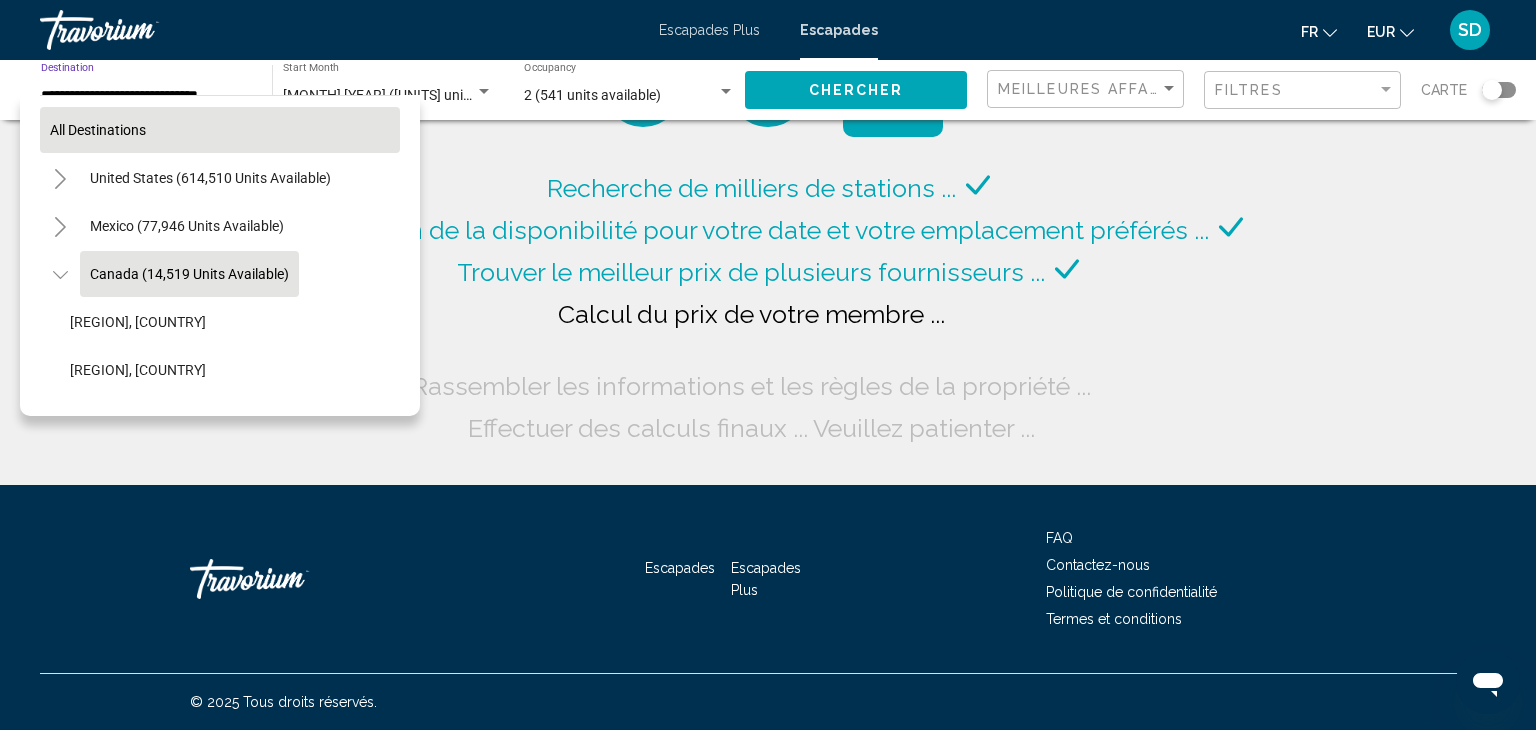 scroll, scrollTop: 30, scrollLeft: 0, axis: vertical 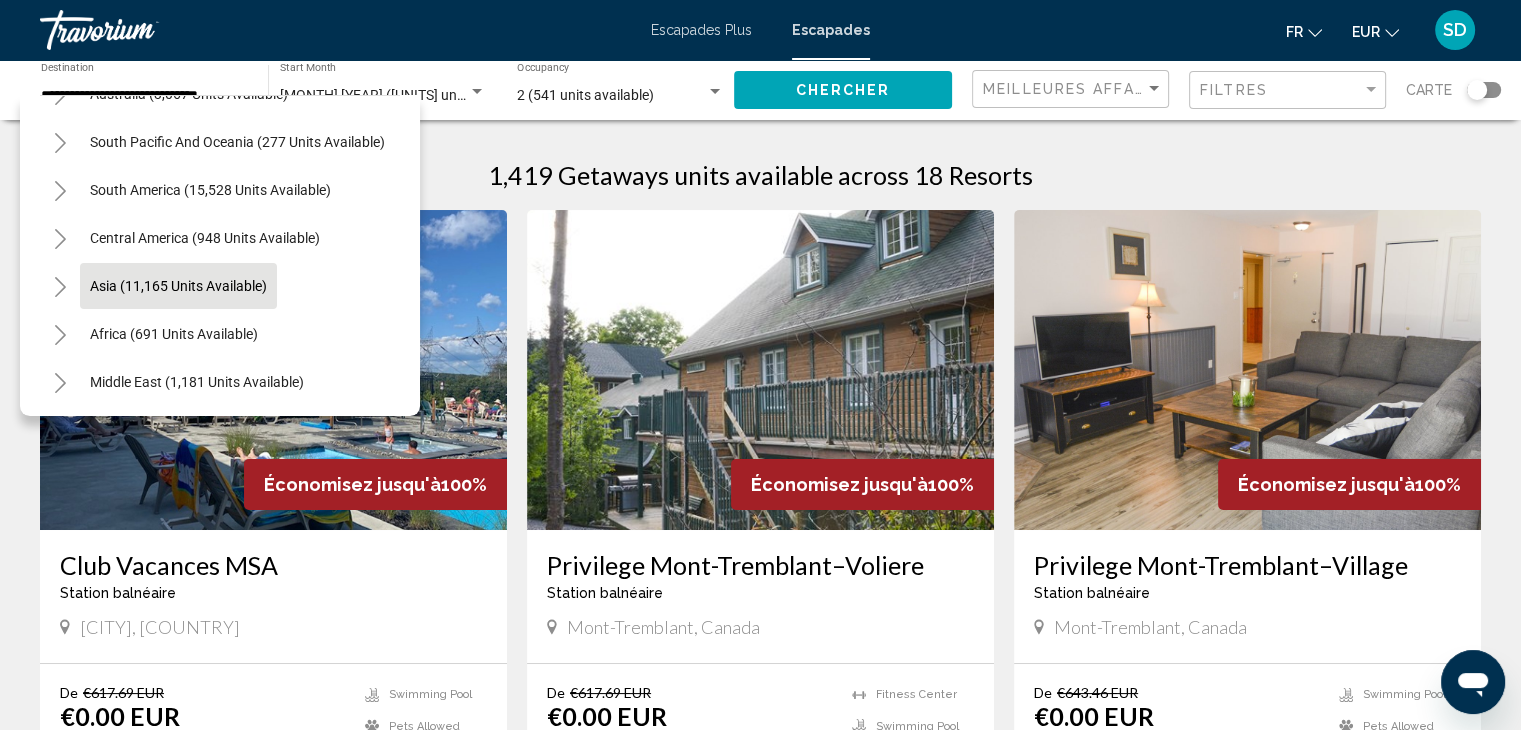 click on "Asia (11,165 units available)" at bounding box center (174, 334) 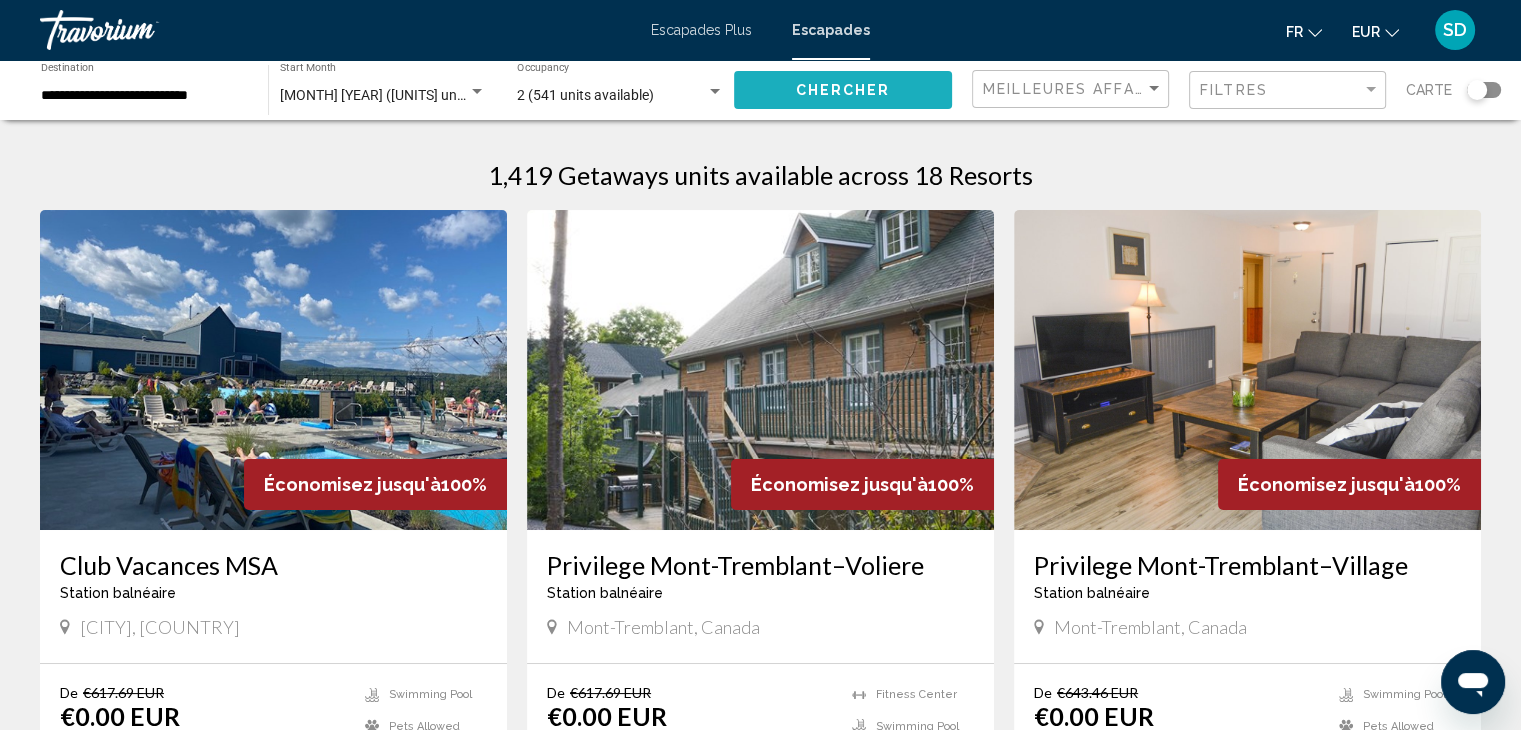 click on "Chercher" 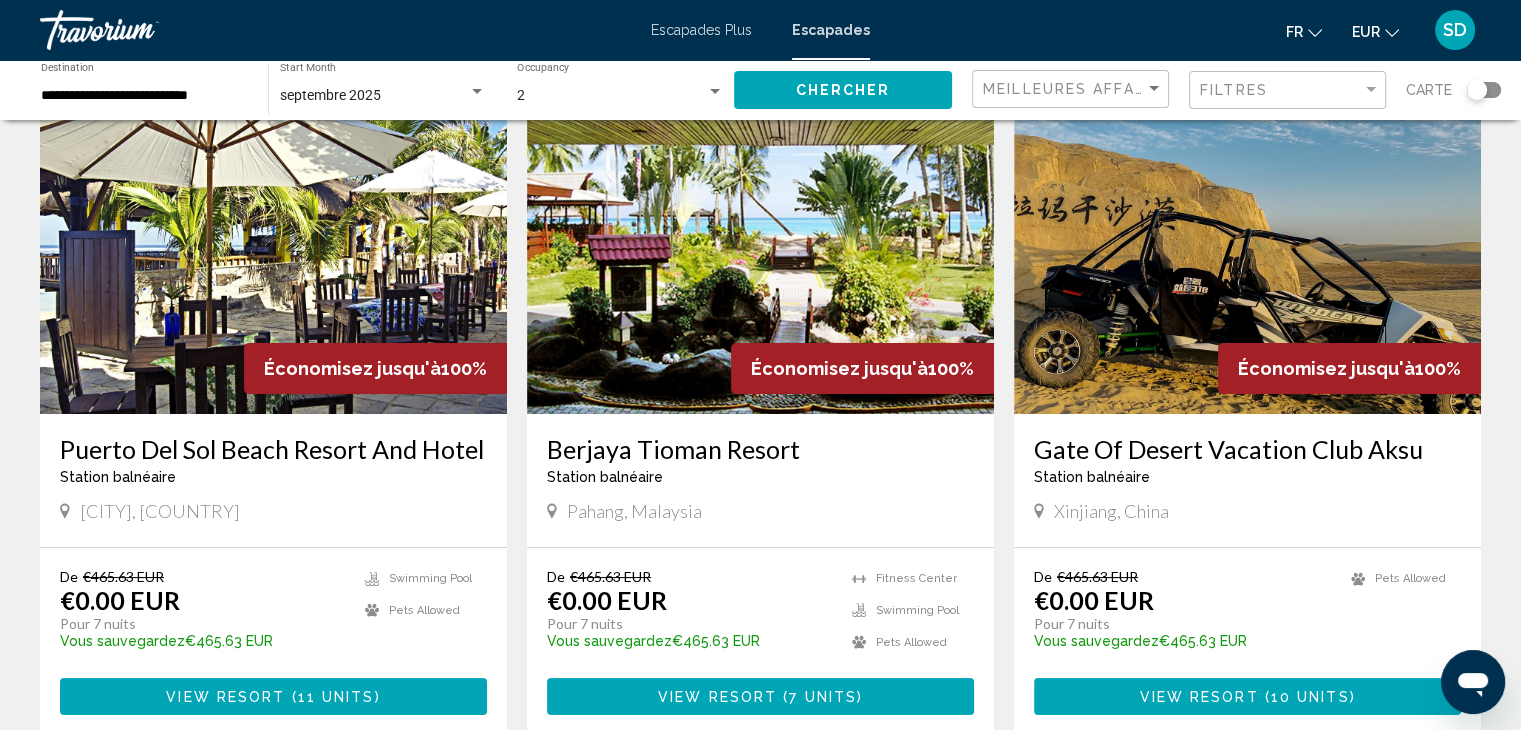 scroll, scrollTop: 108, scrollLeft: 0, axis: vertical 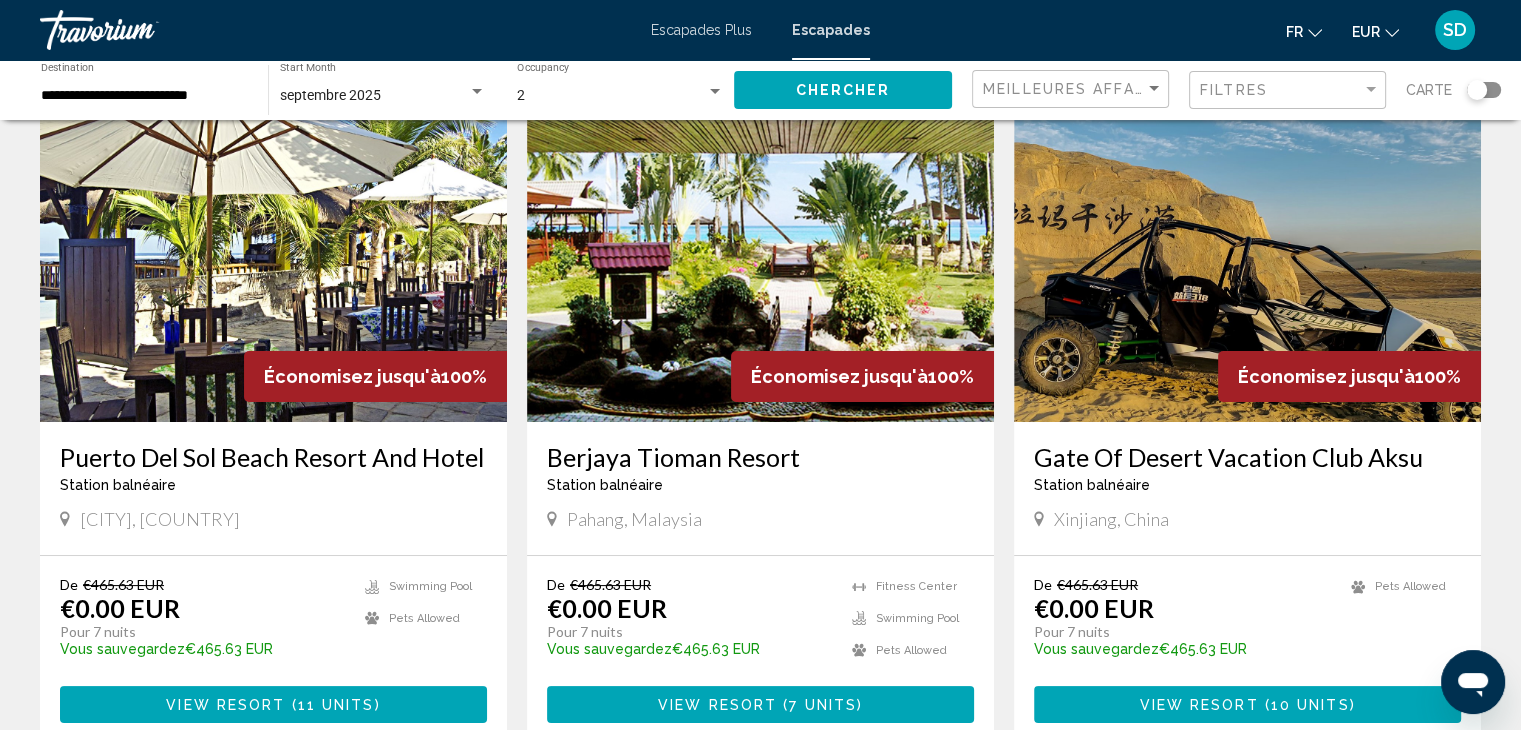 click at bounding box center [760, 262] 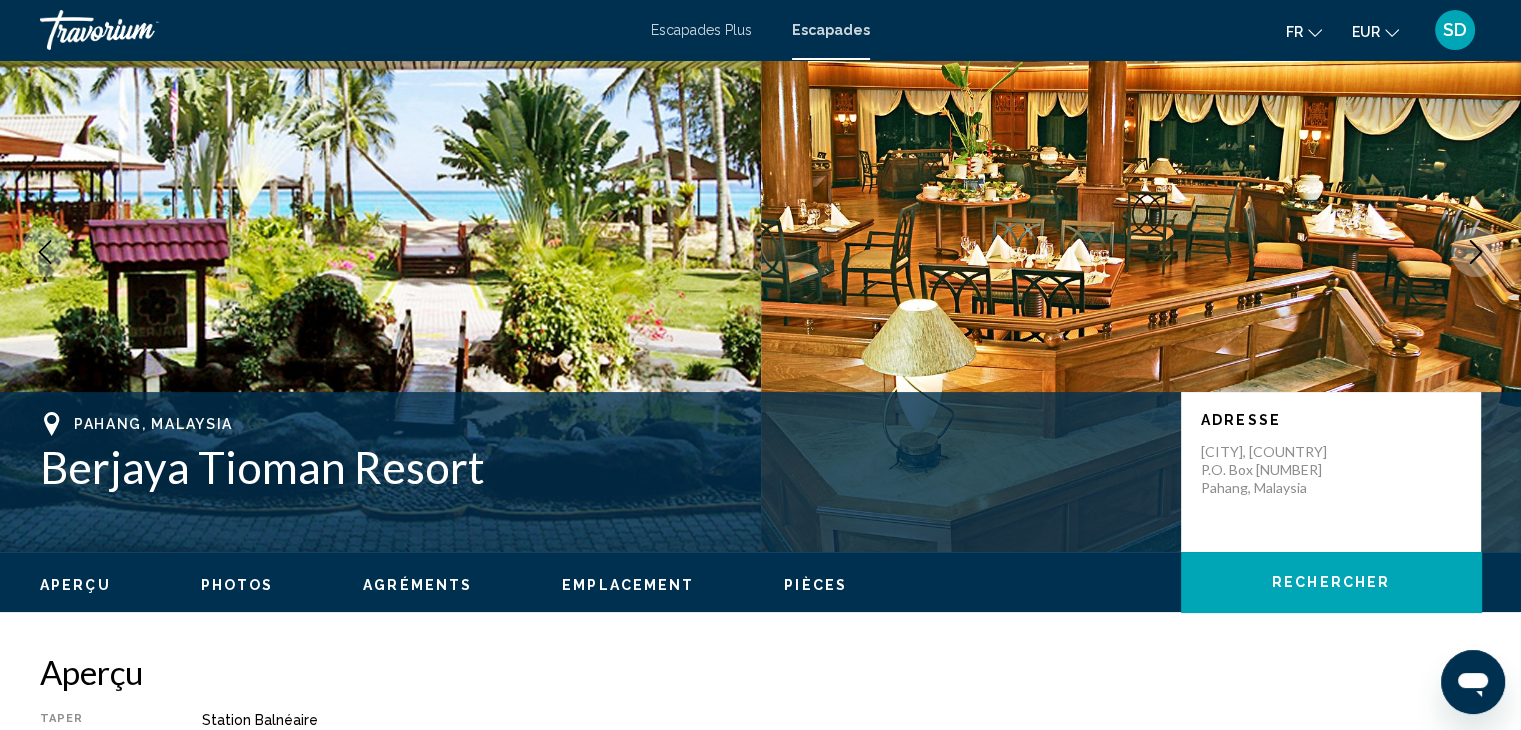 scroll, scrollTop: 0, scrollLeft: 0, axis: both 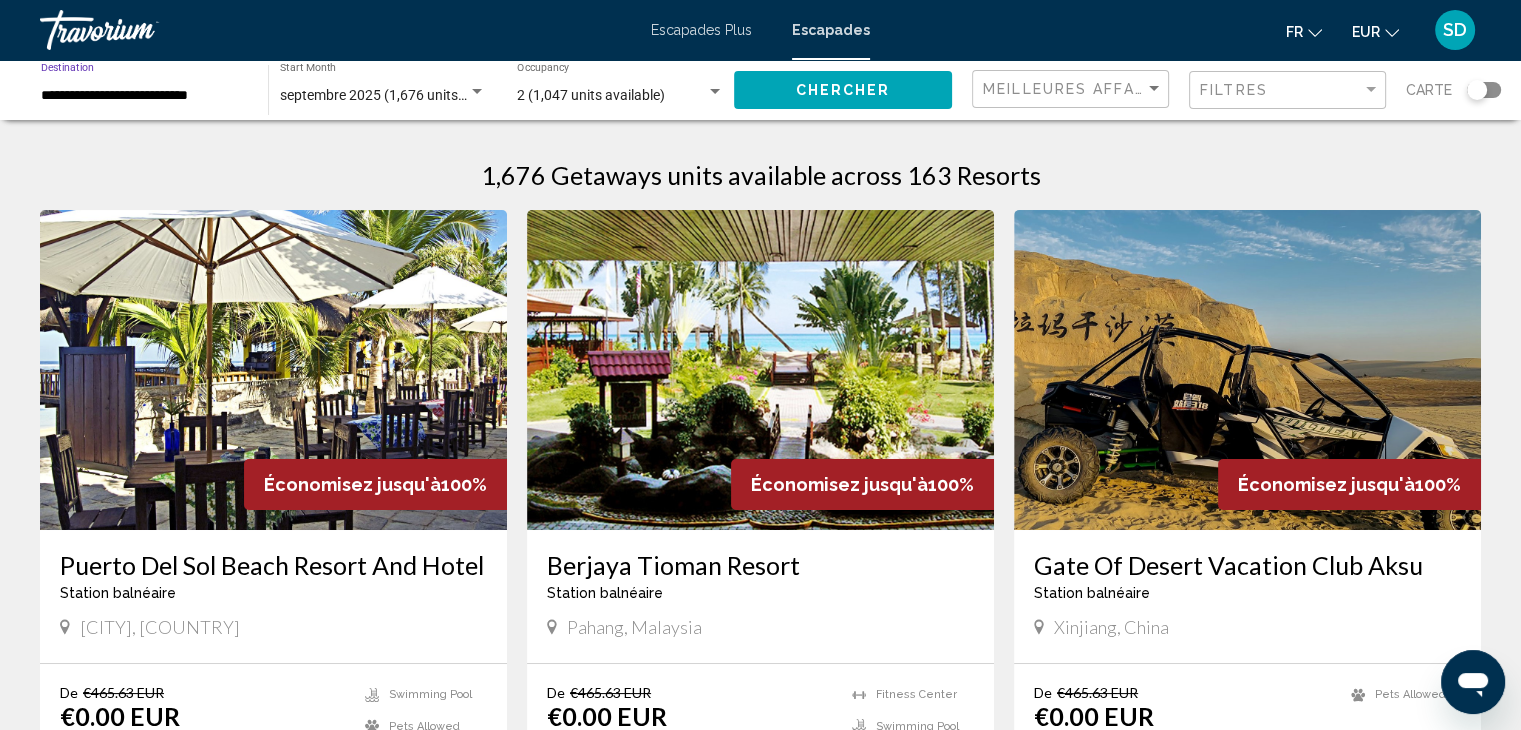 click on "**********" at bounding box center (144, 96) 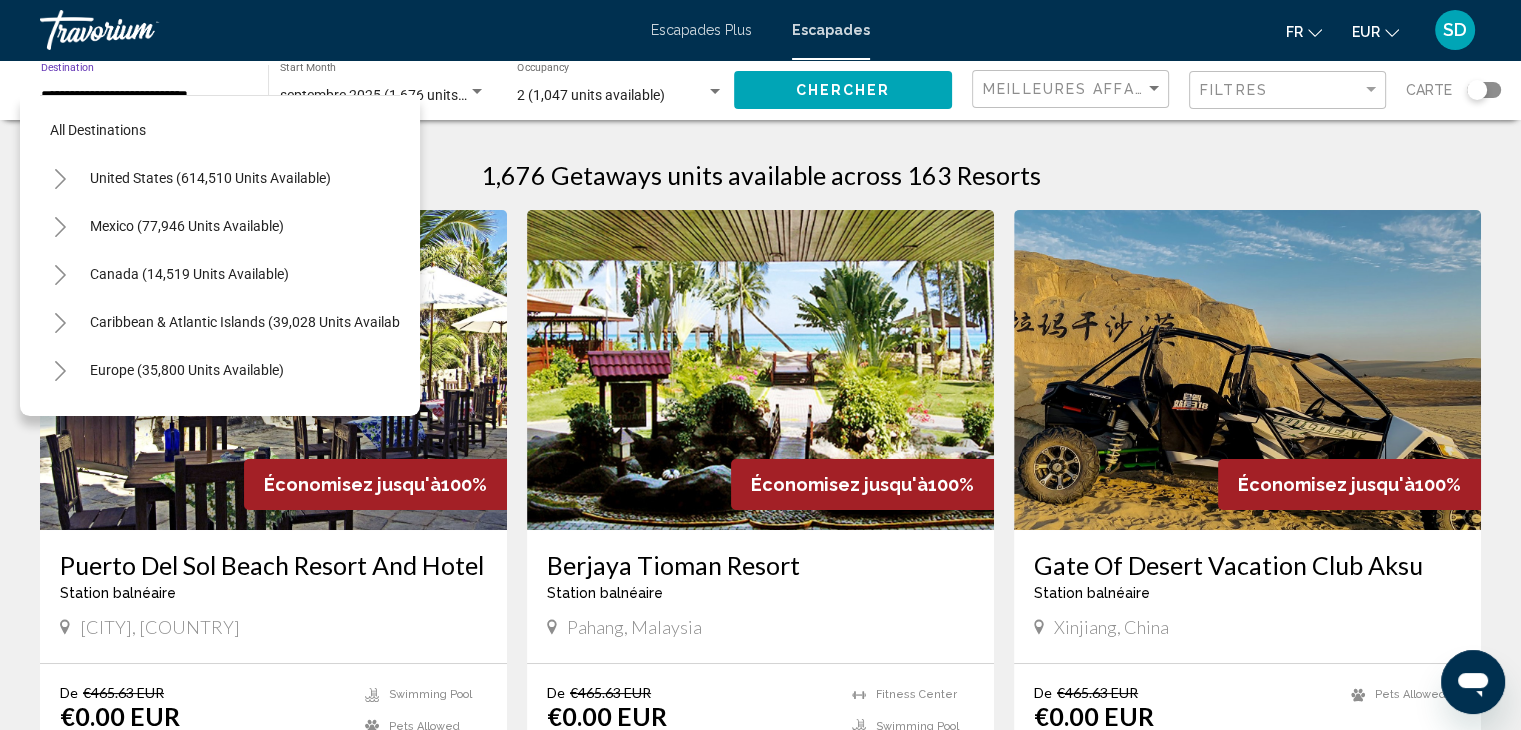 scroll, scrollTop: 366, scrollLeft: 0, axis: vertical 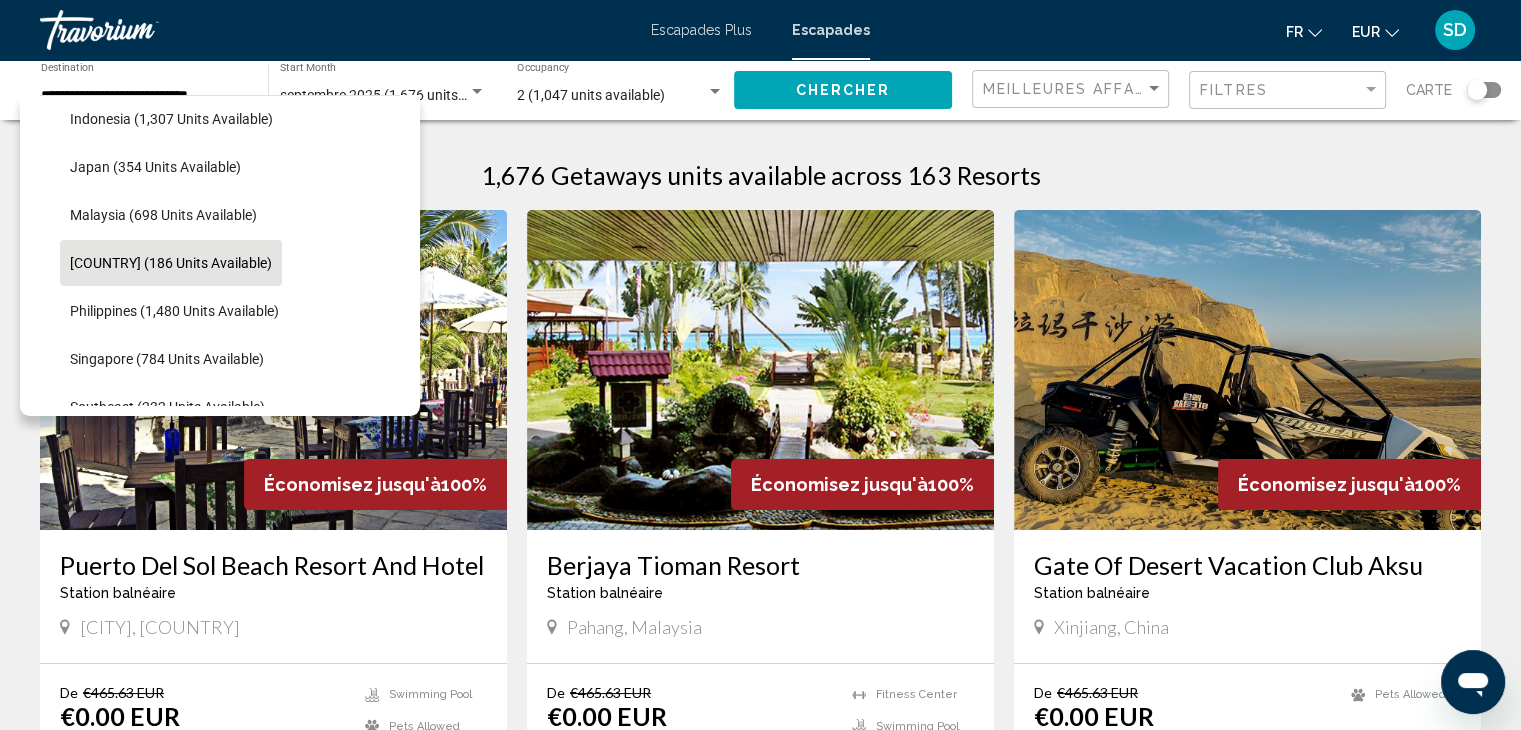 click on "[COUNTRY] (186 units available)" 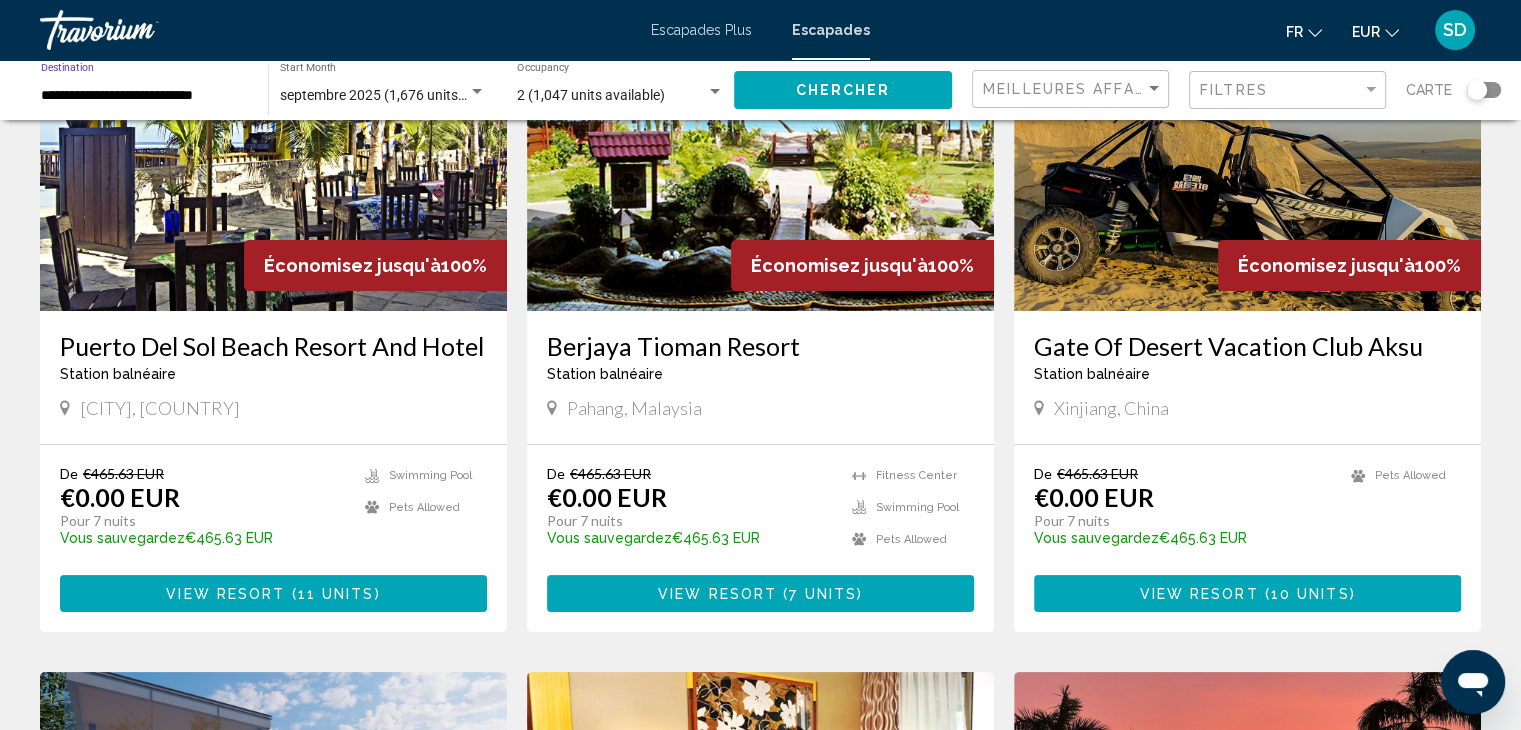 scroll, scrollTop: 147, scrollLeft: 0, axis: vertical 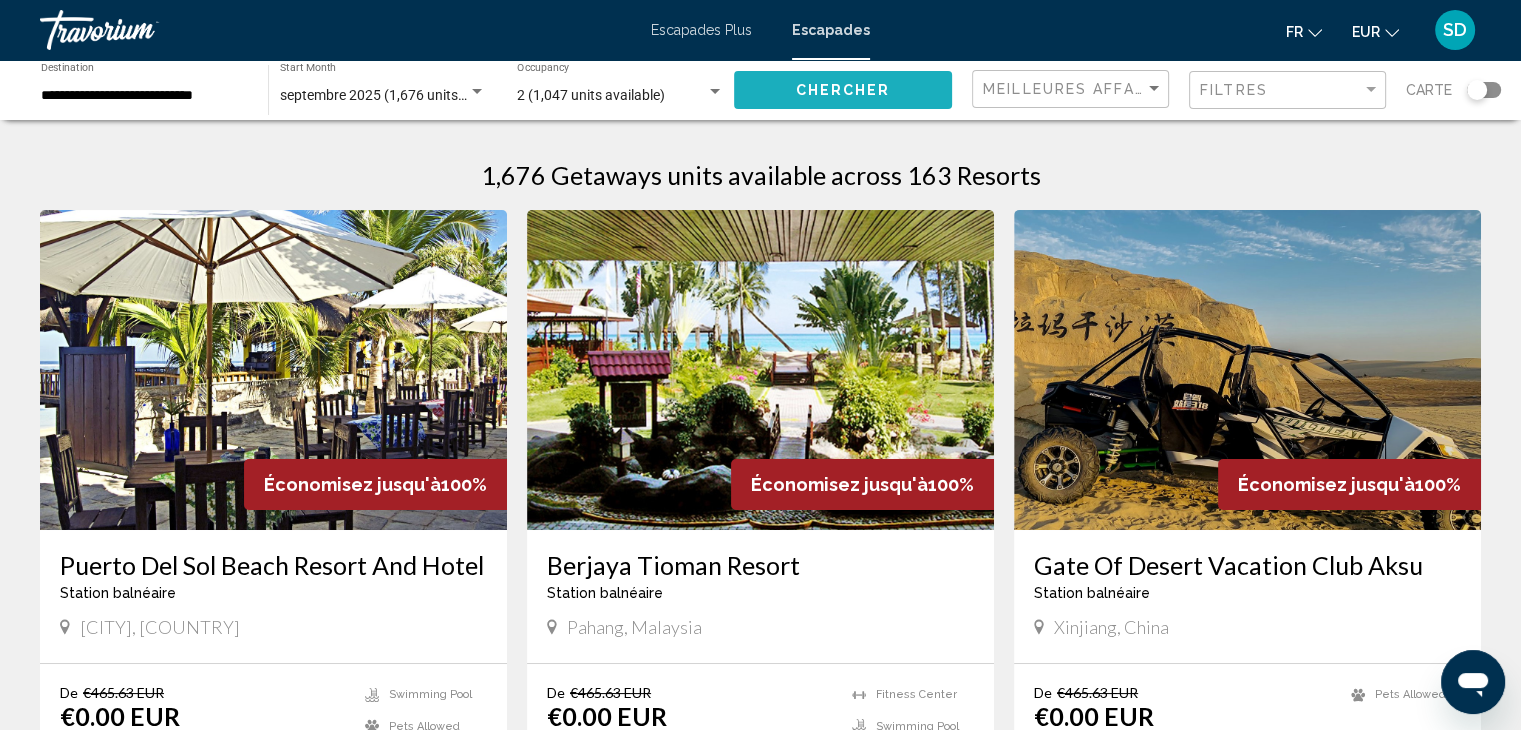 click on "Chercher" 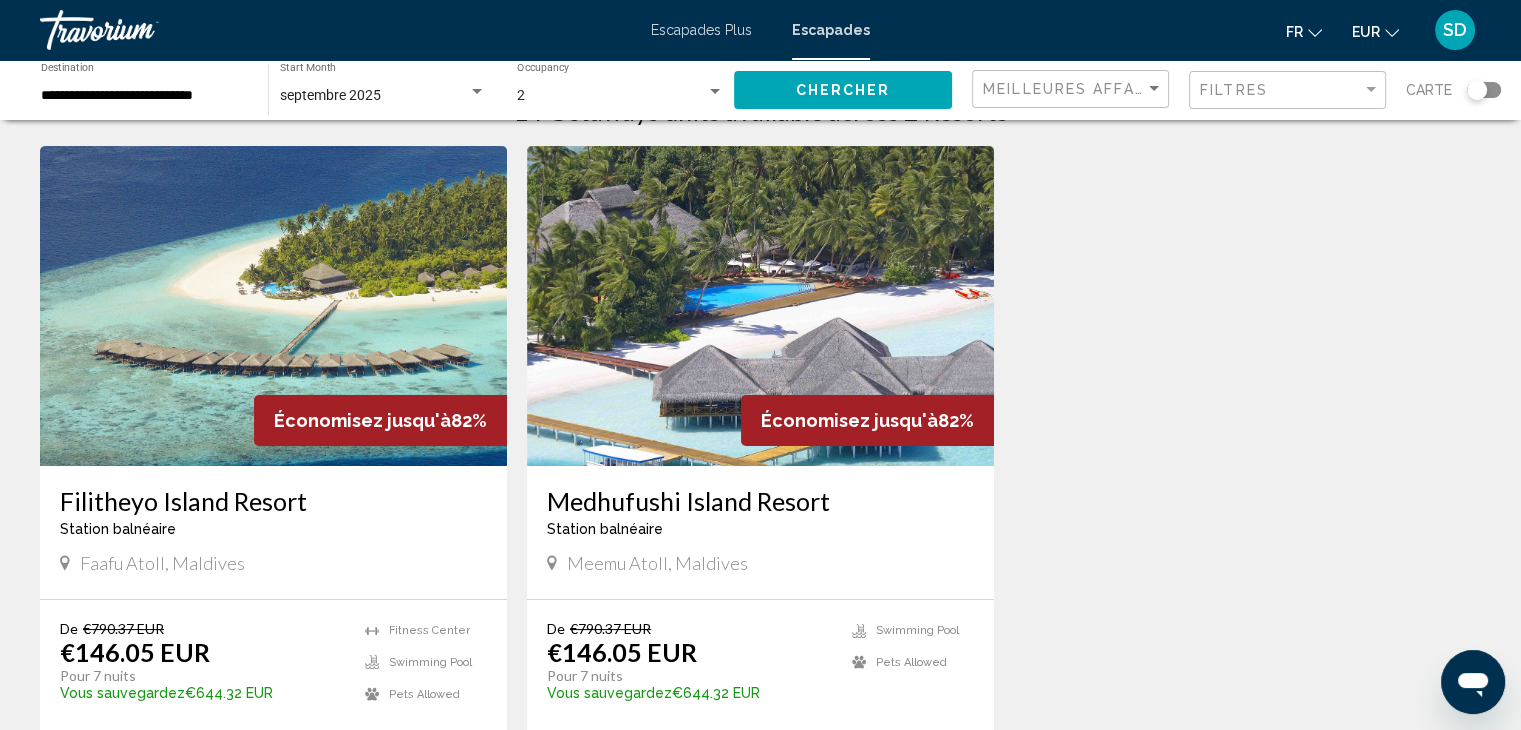 scroll, scrollTop: 67, scrollLeft: 0, axis: vertical 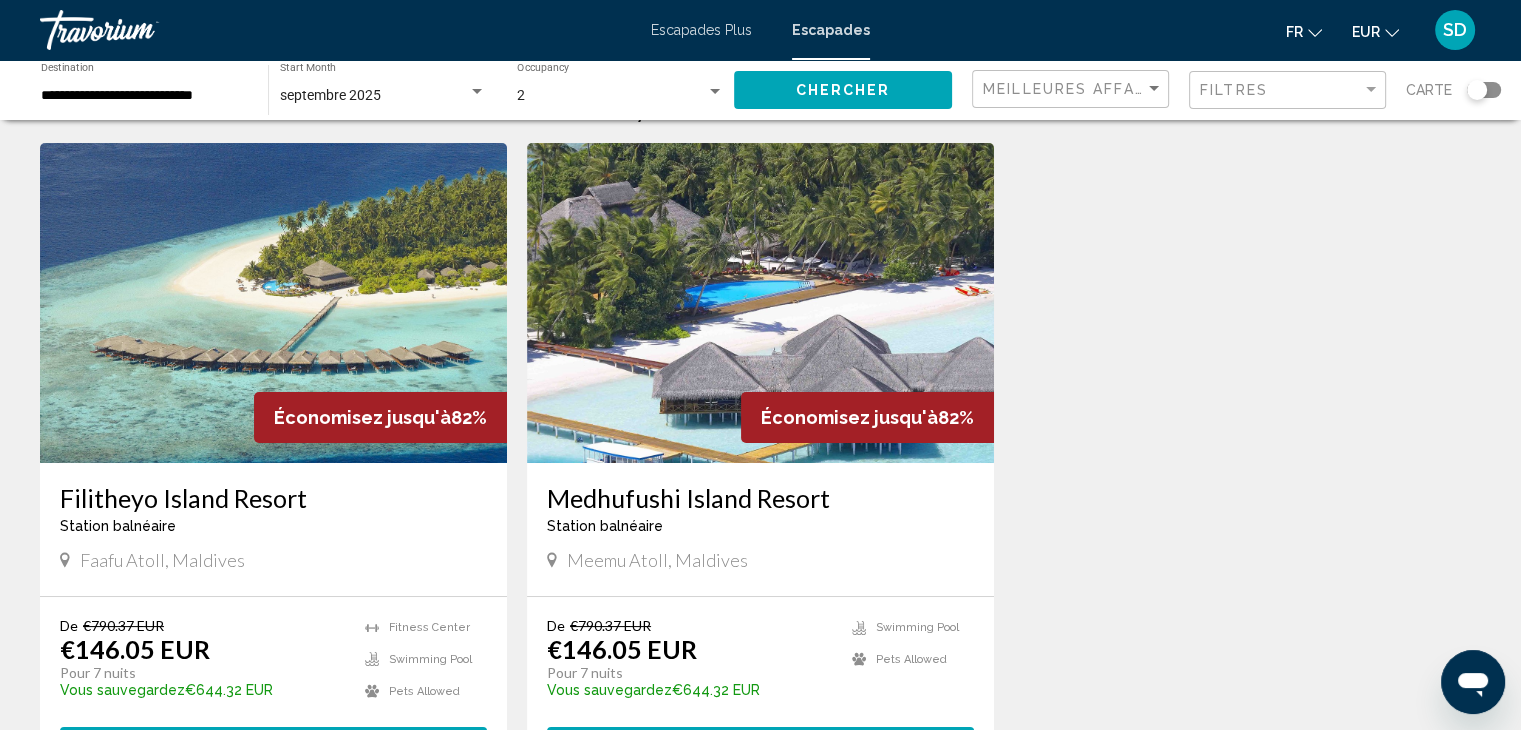 click at bounding box center [273, 303] 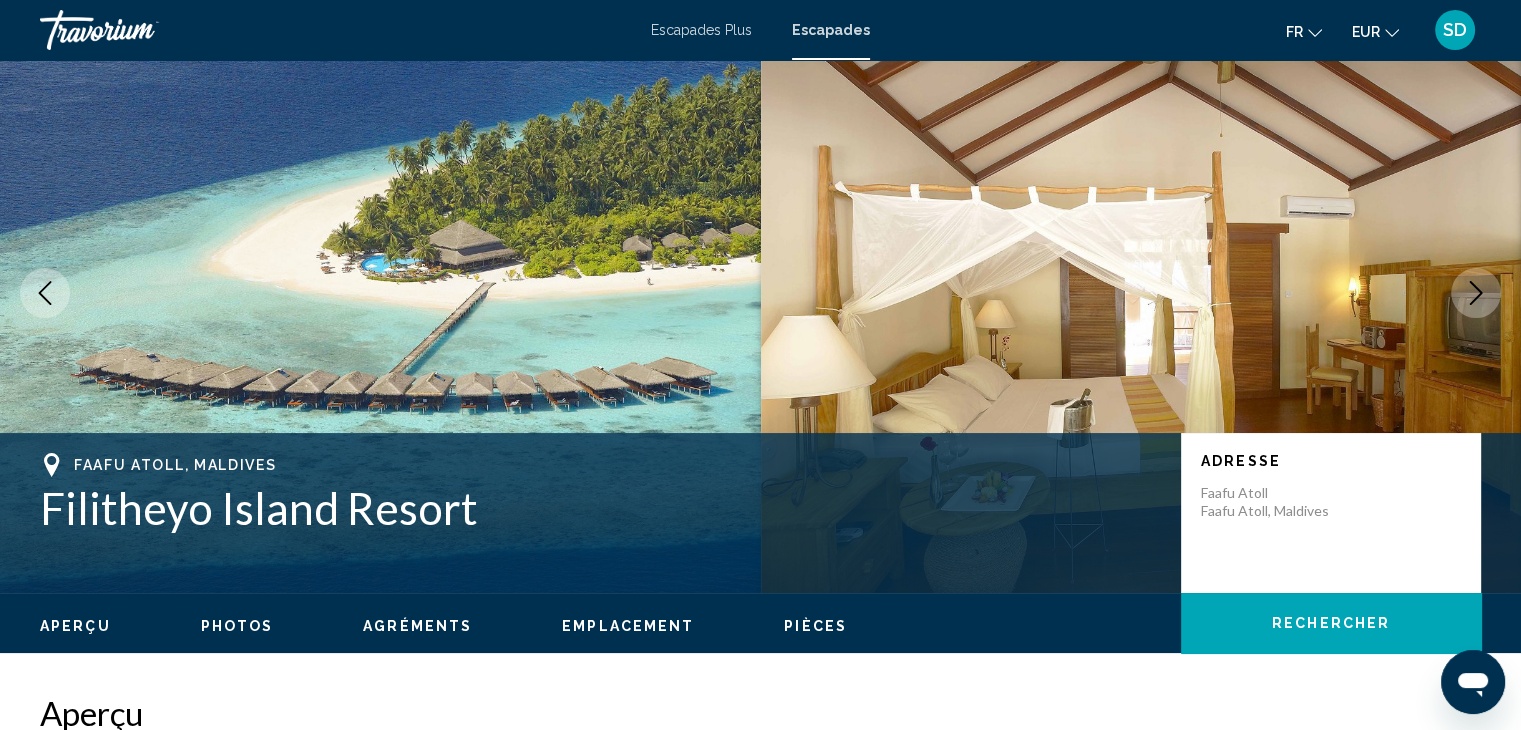 scroll, scrollTop: 0, scrollLeft: 0, axis: both 